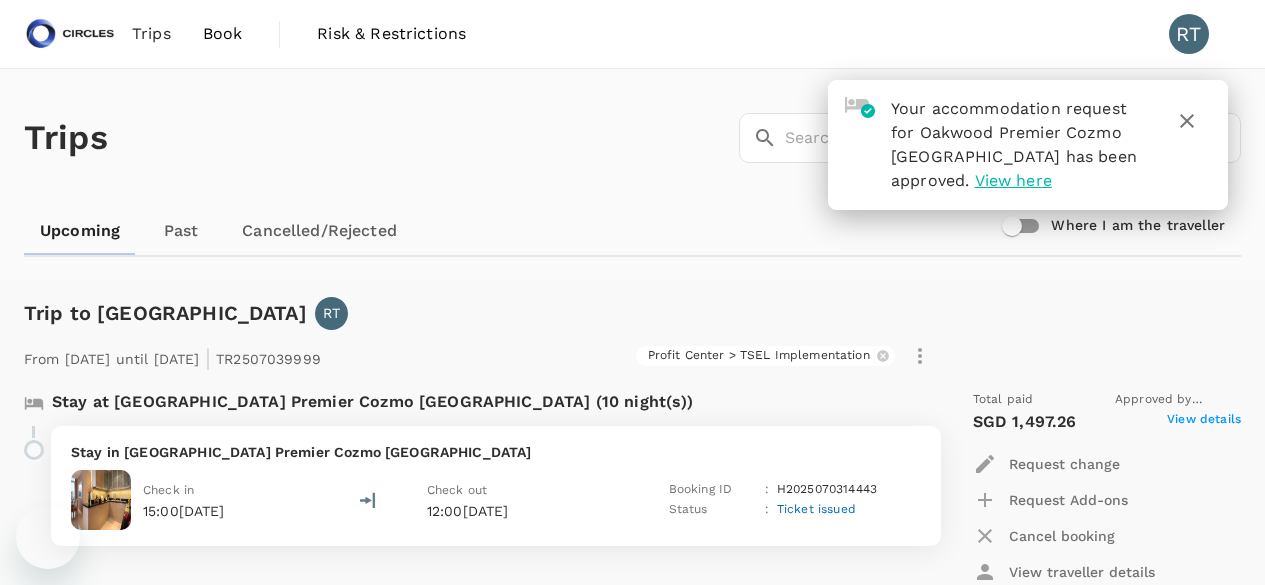 scroll, scrollTop: 0, scrollLeft: 0, axis: both 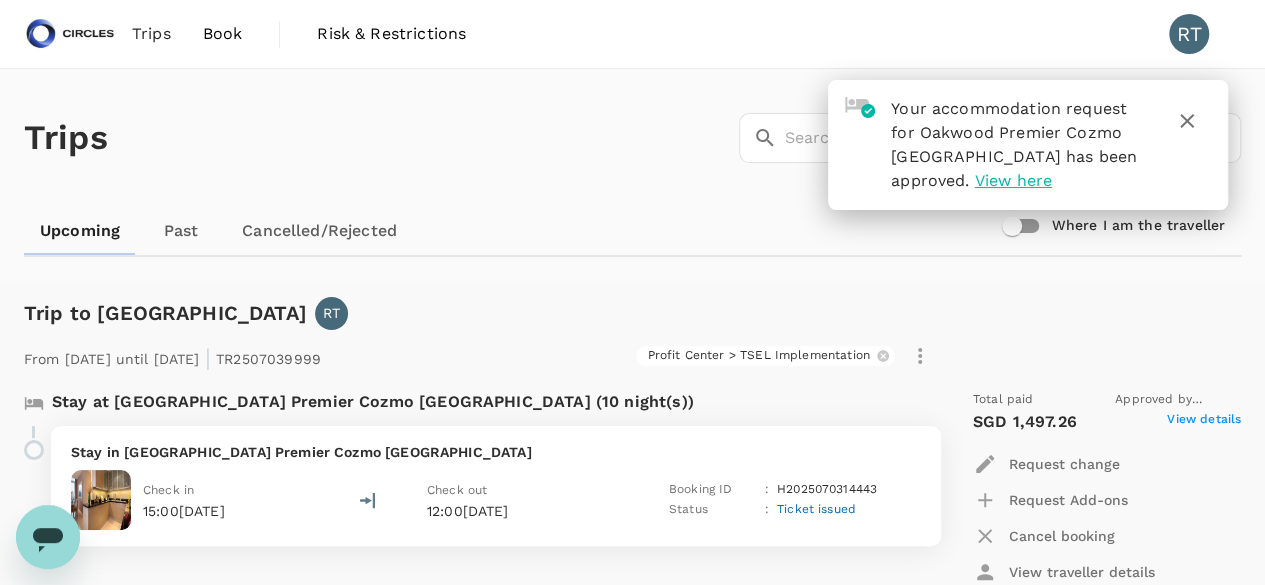 click on "Book" at bounding box center (223, 34) 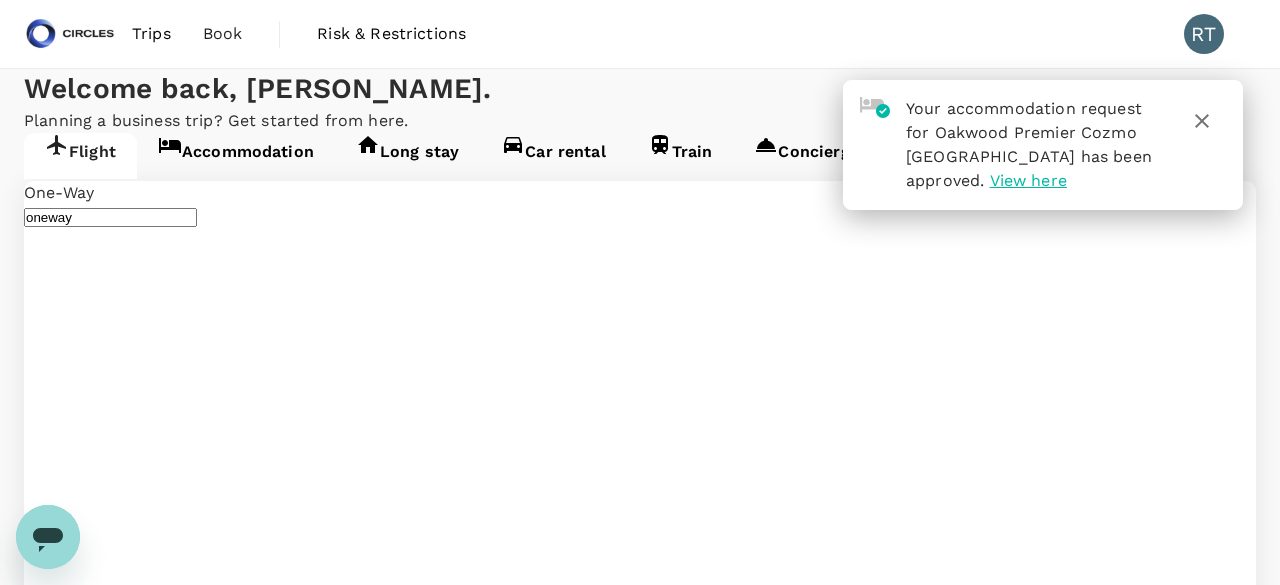 type on "Singapore Changi (SIN)" 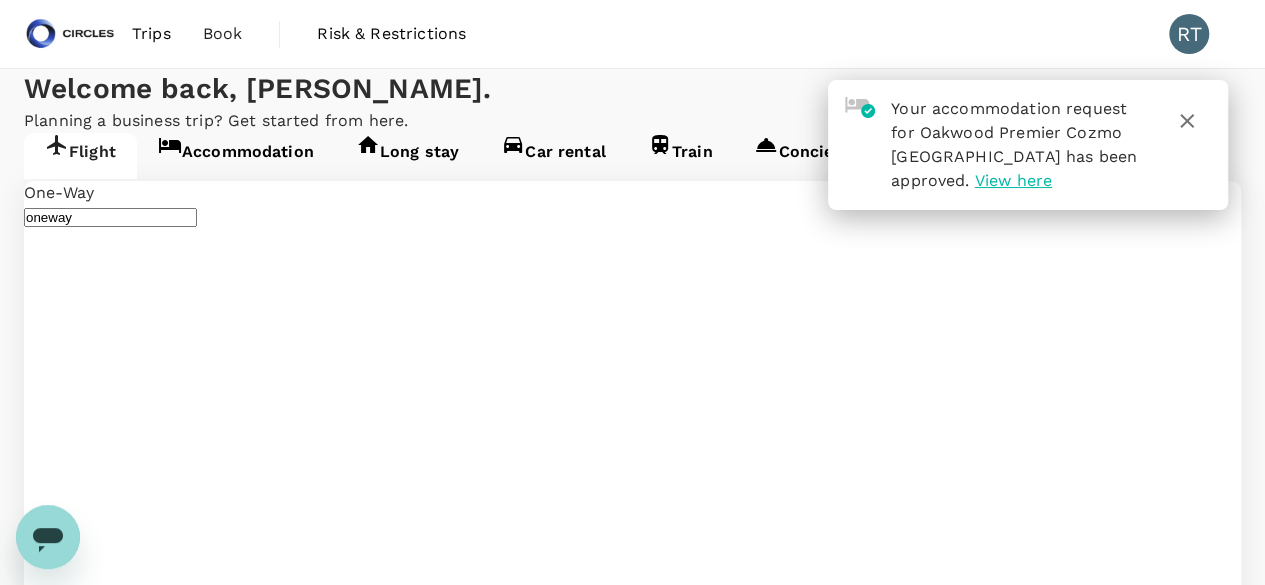 type 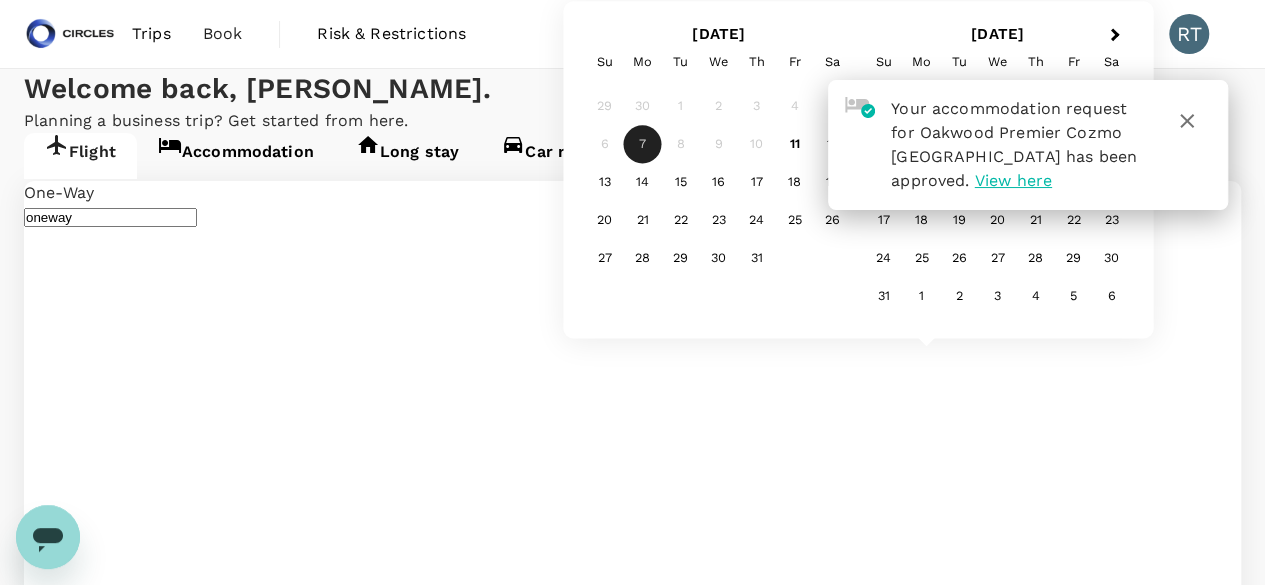 click 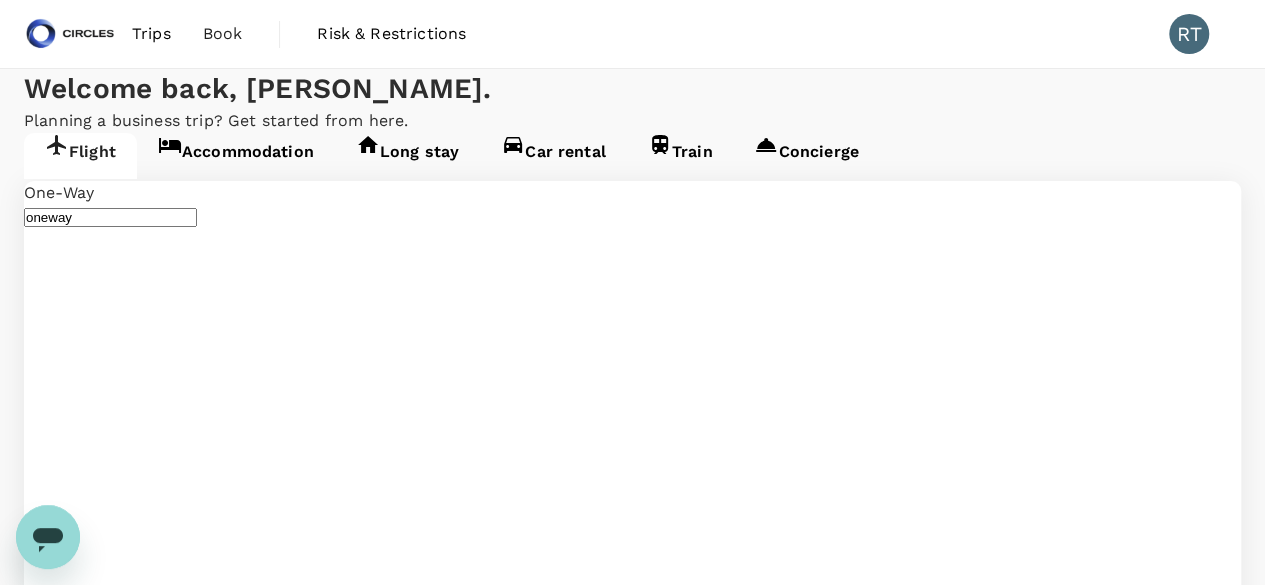 click on "[DATE]" at bounding box center (51, 3006) 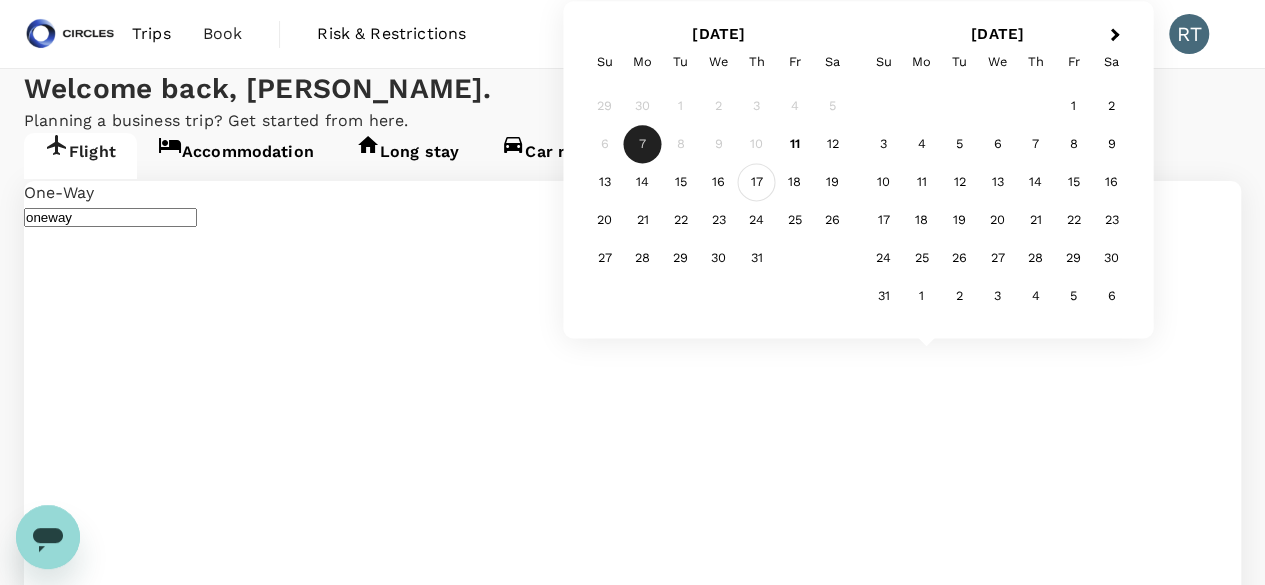 click on "17" at bounding box center (757, 183) 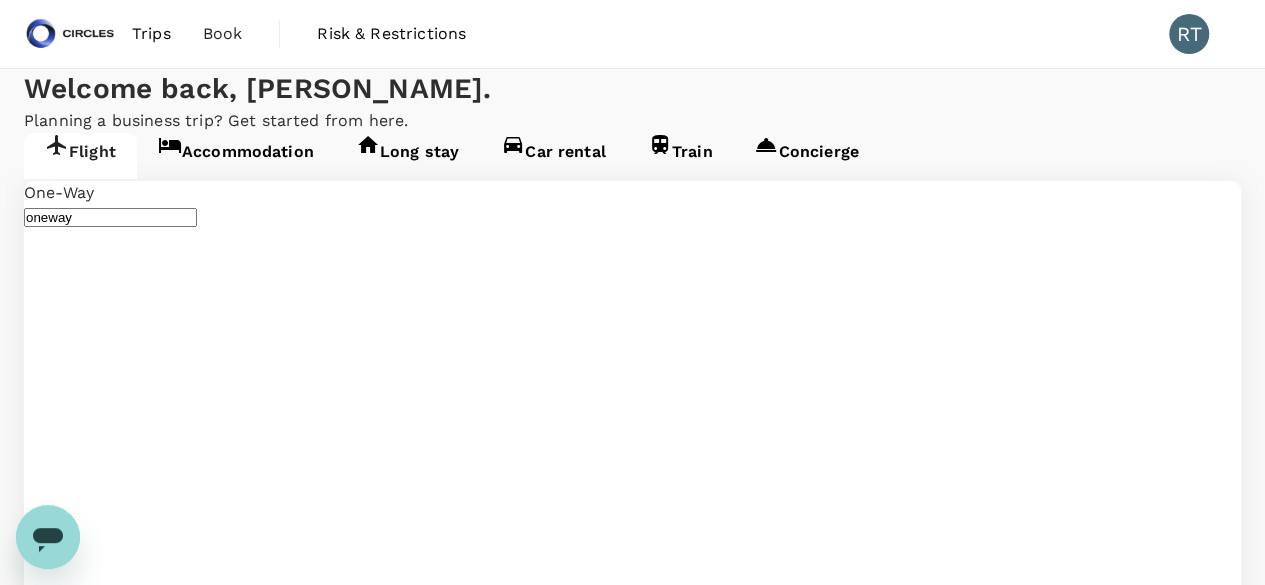 click on "Advanced search" at bounding box center (632, 3167) 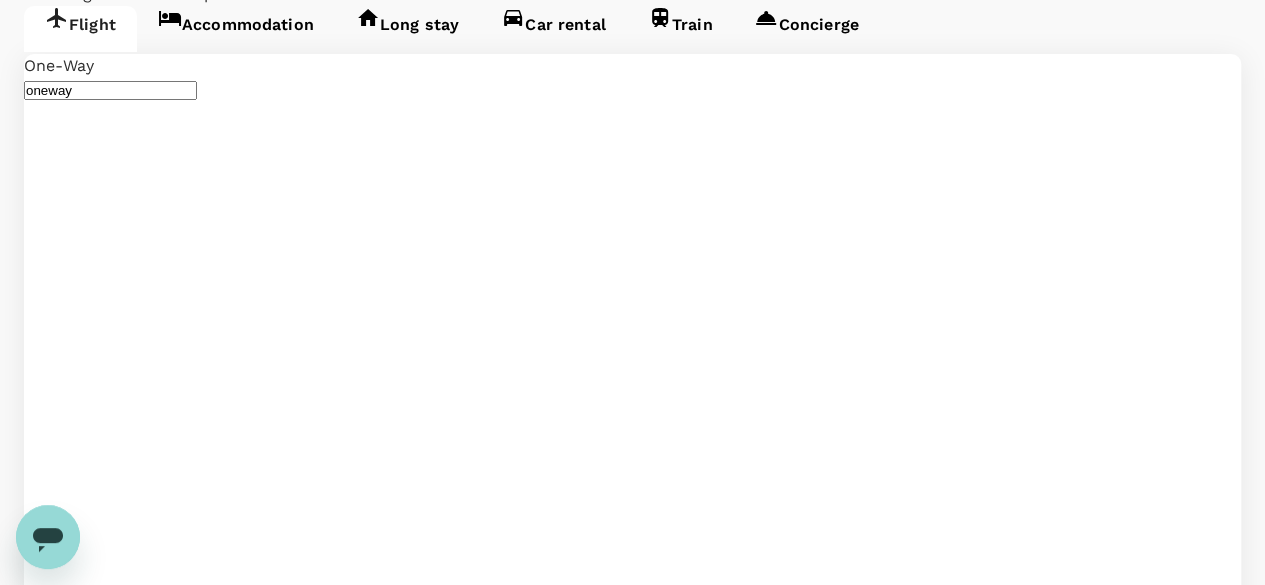 scroll, scrollTop: 200, scrollLeft: 0, axis: vertical 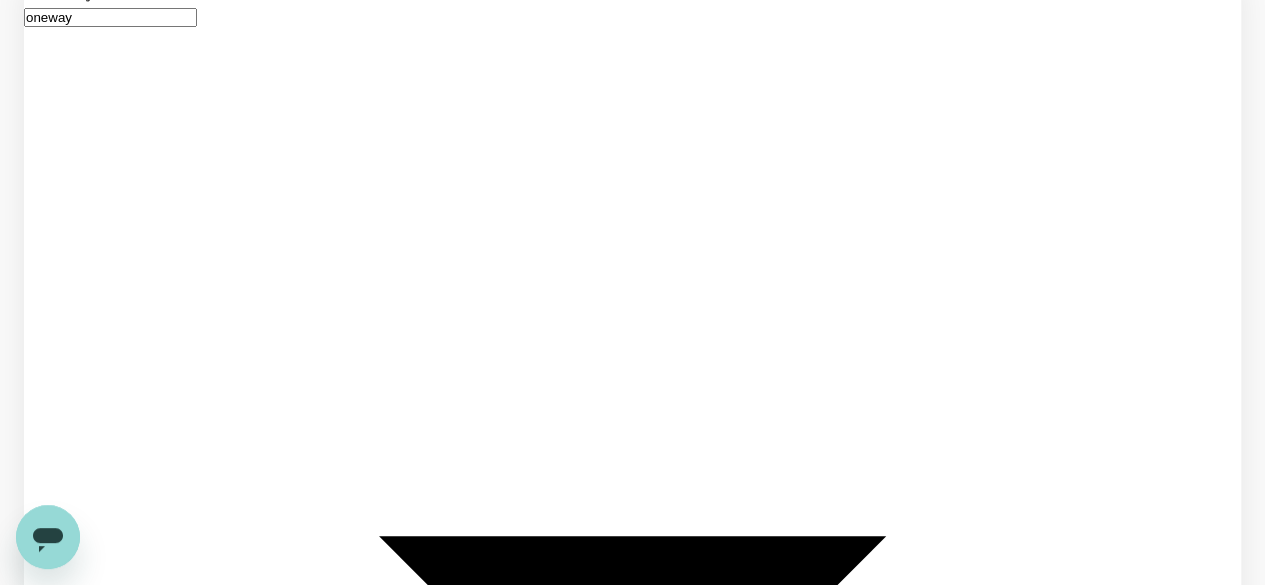 click on "Find flights" at bounding box center (58, 3133) 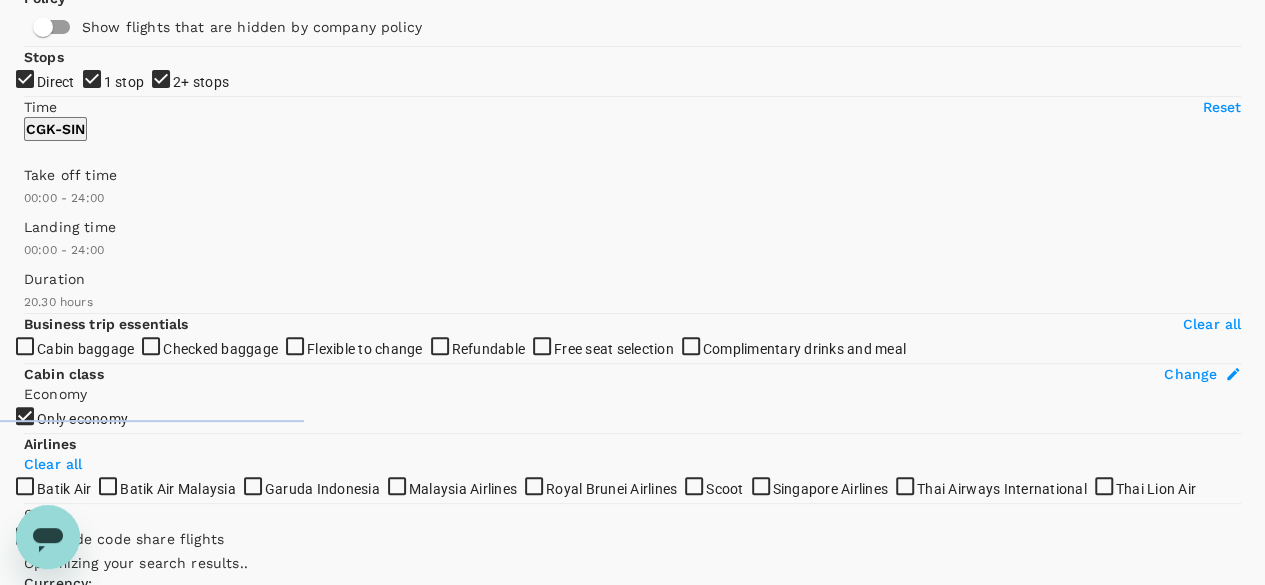 scroll, scrollTop: 300, scrollLeft: 0, axis: vertical 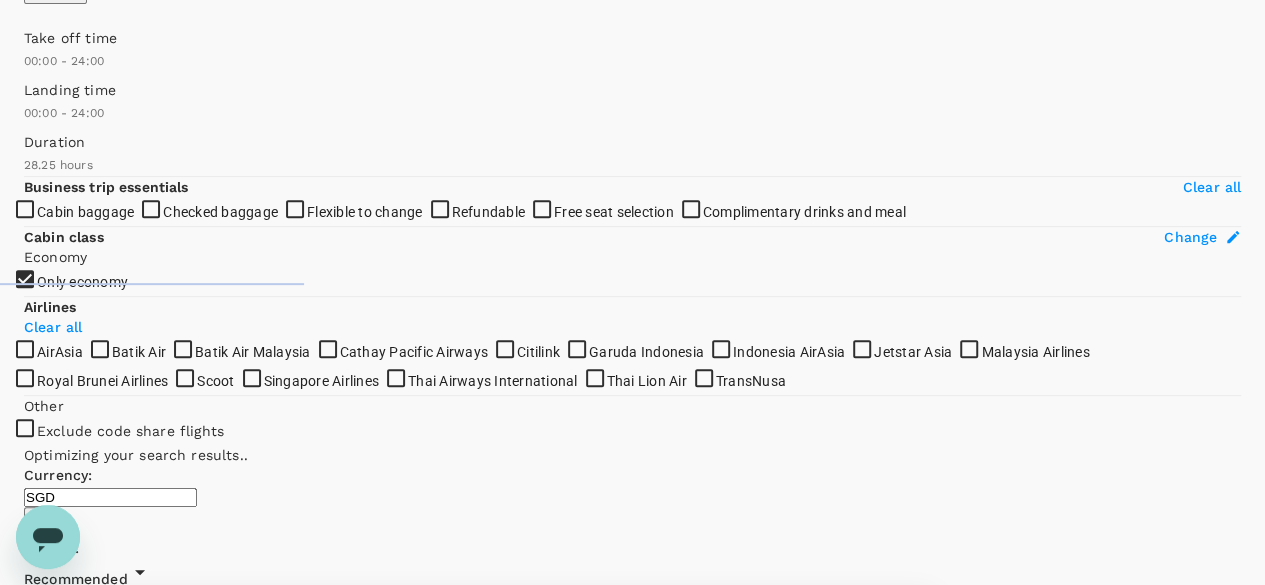 type on "1705" 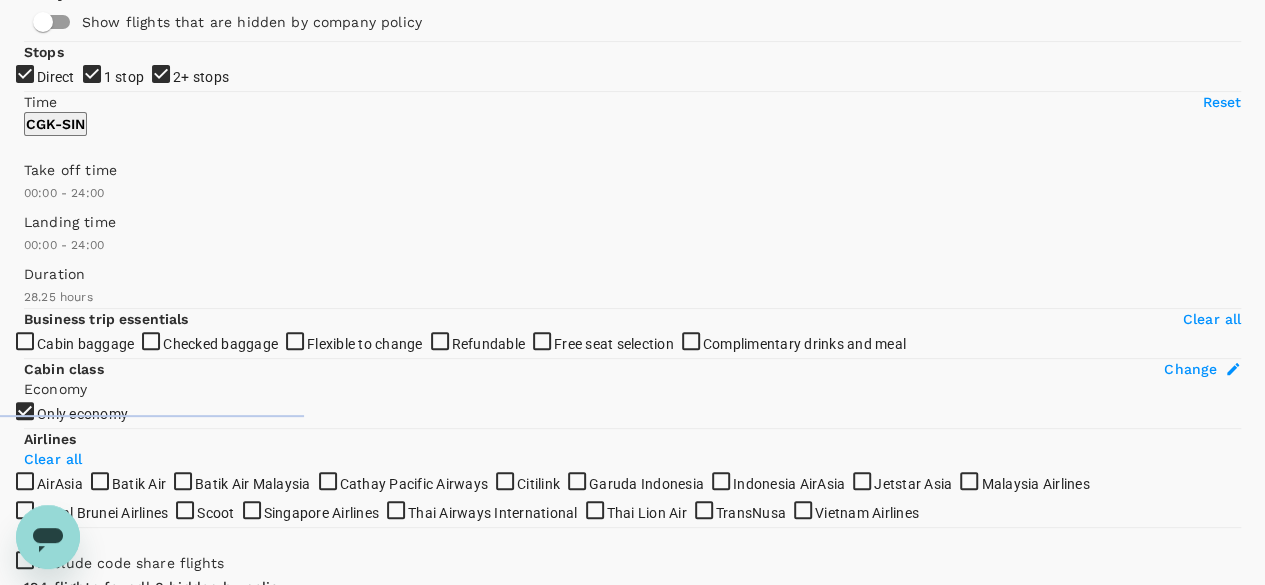 scroll, scrollTop: 200, scrollLeft: 0, axis: vertical 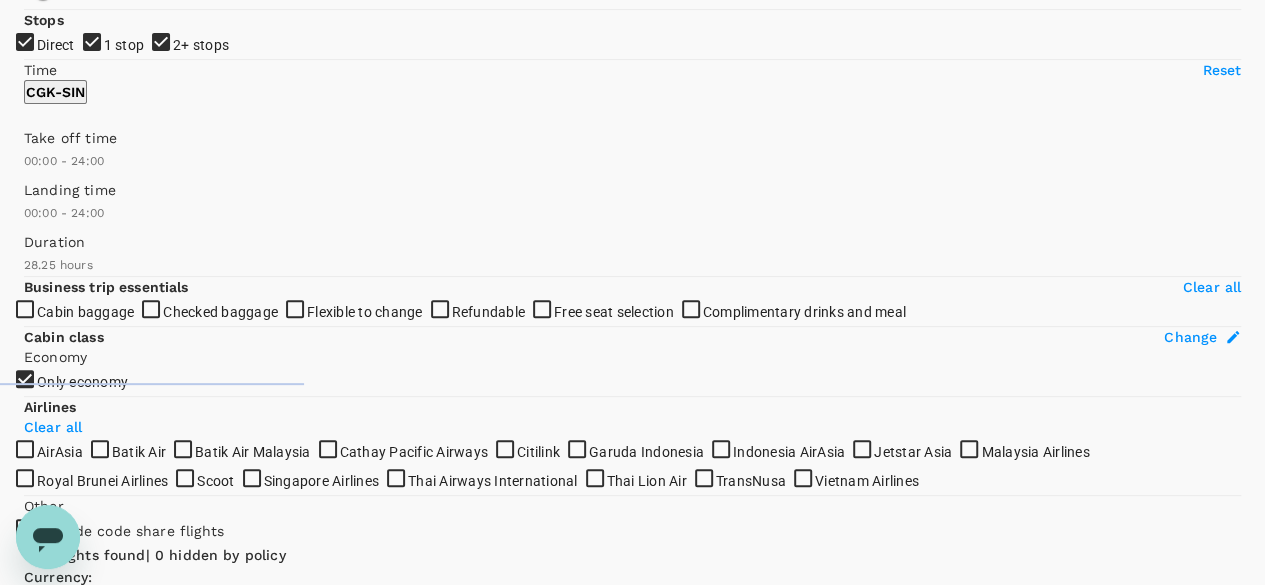 click on "1 stop" at bounding box center (632, 92) 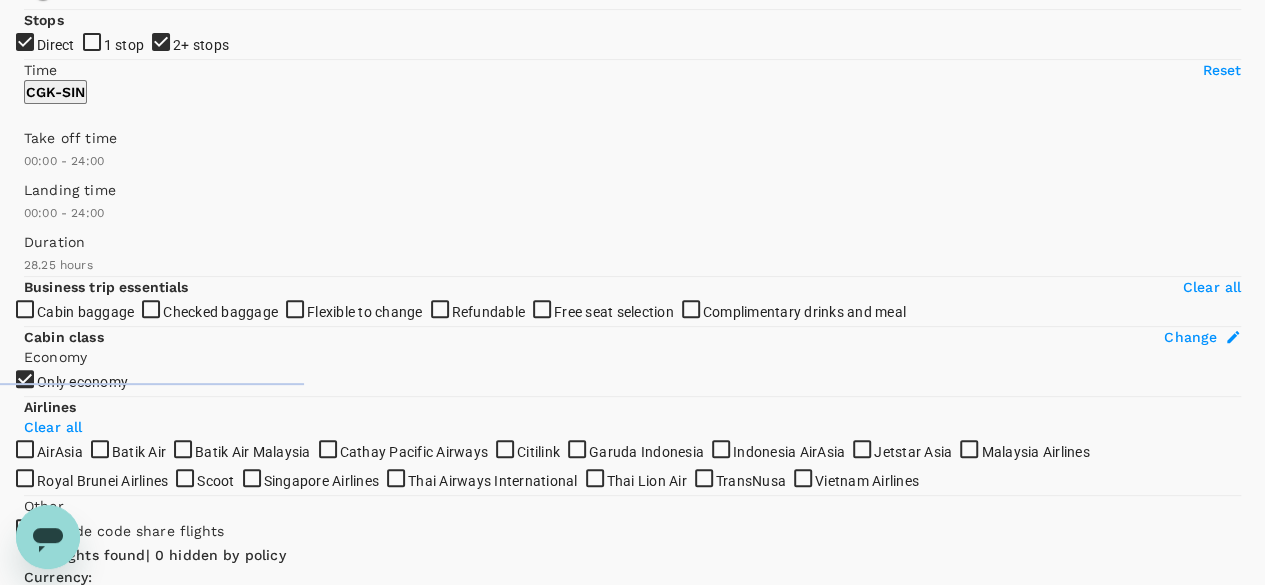 click on "2+ stops" at bounding box center [632, 92] 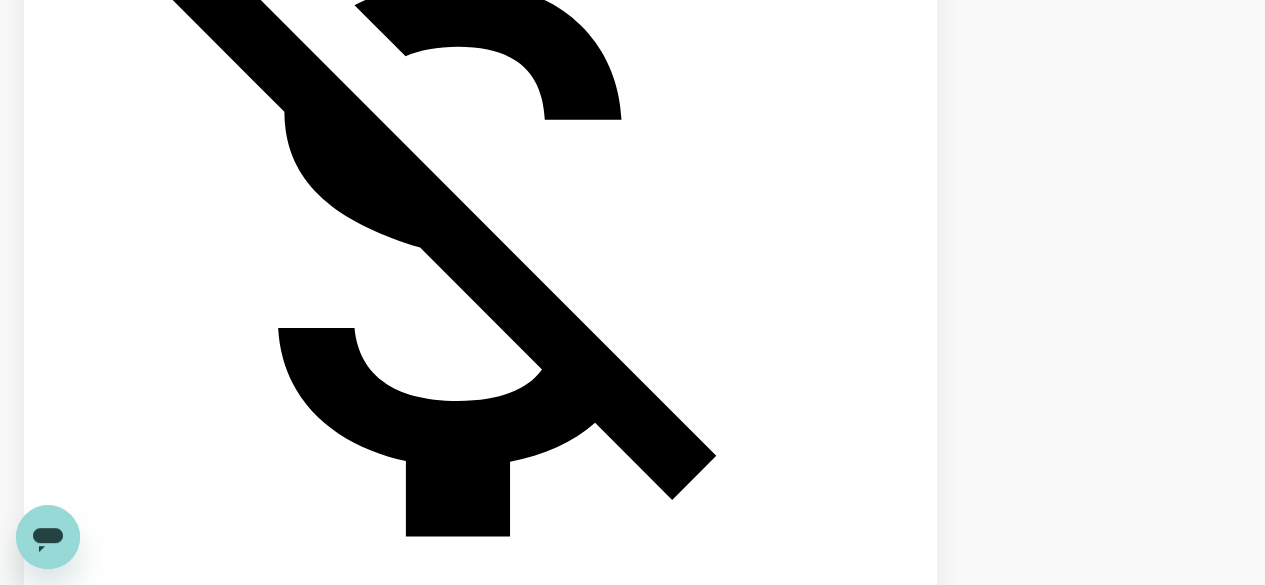 scroll, scrollTop: 1600, scrollLeft: 0, axis: vertical 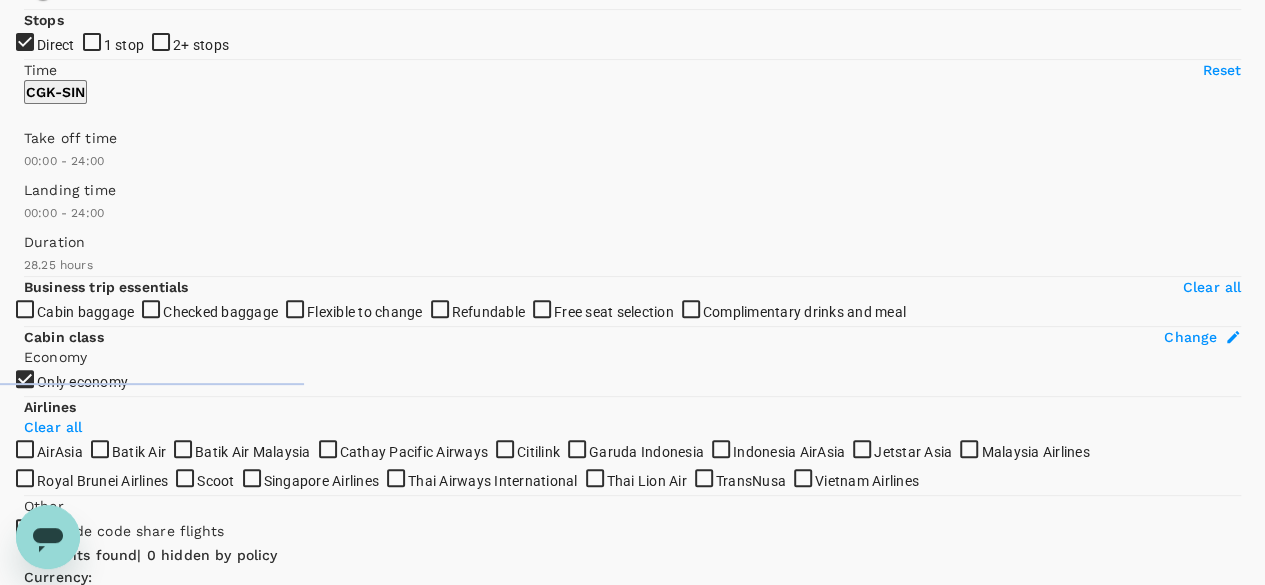click on "Book" at bounding box center (844, 2805) 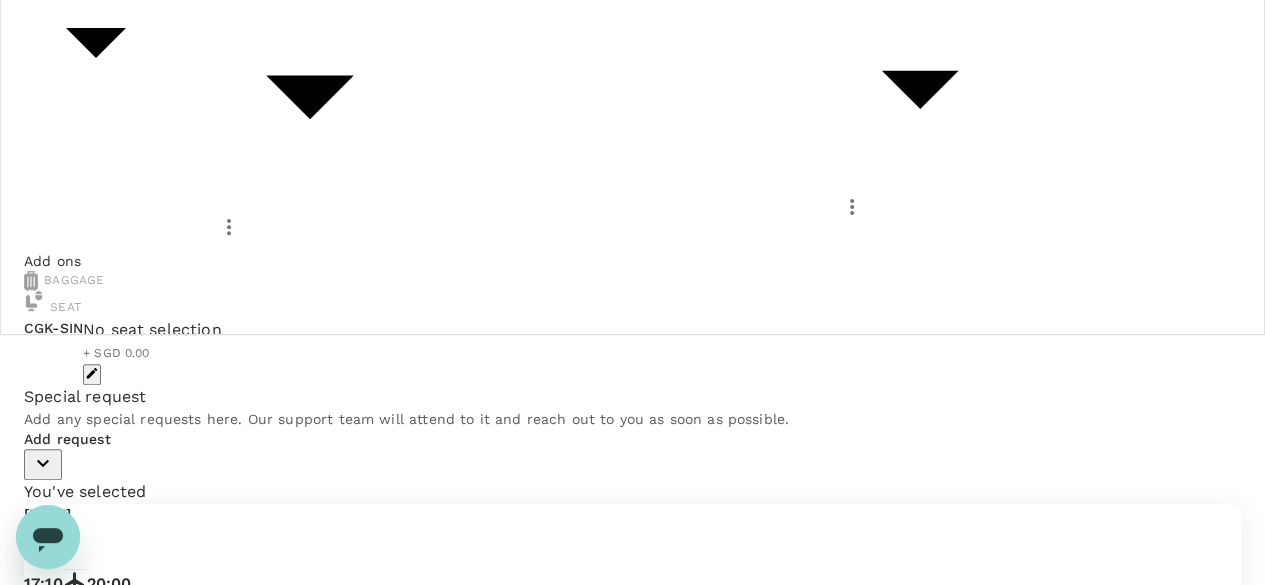 scroll, scrollTop: 294, scrollLeft: 0, axis: vertical 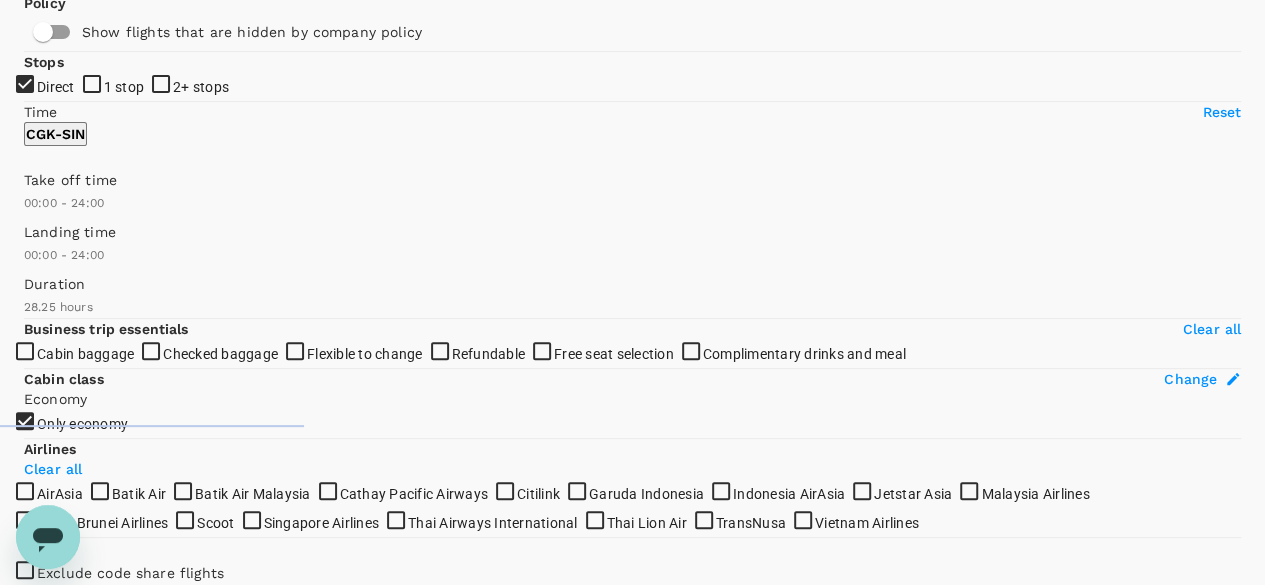 click 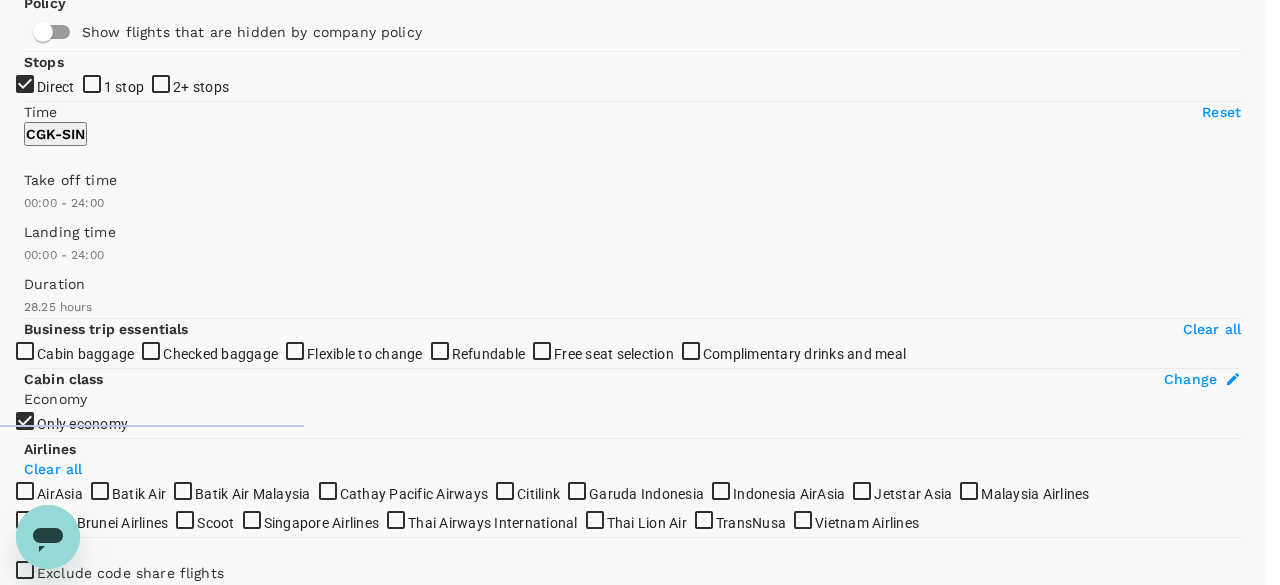 click on "Departure Time" at bounding box center (632, 30660) 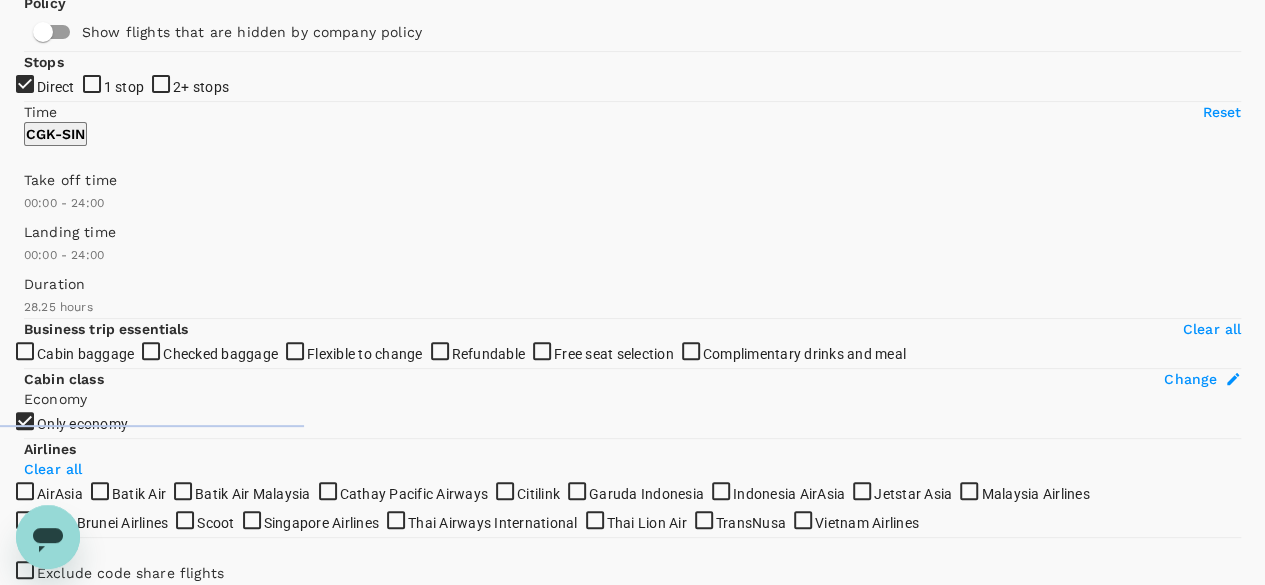 type on "SGD" 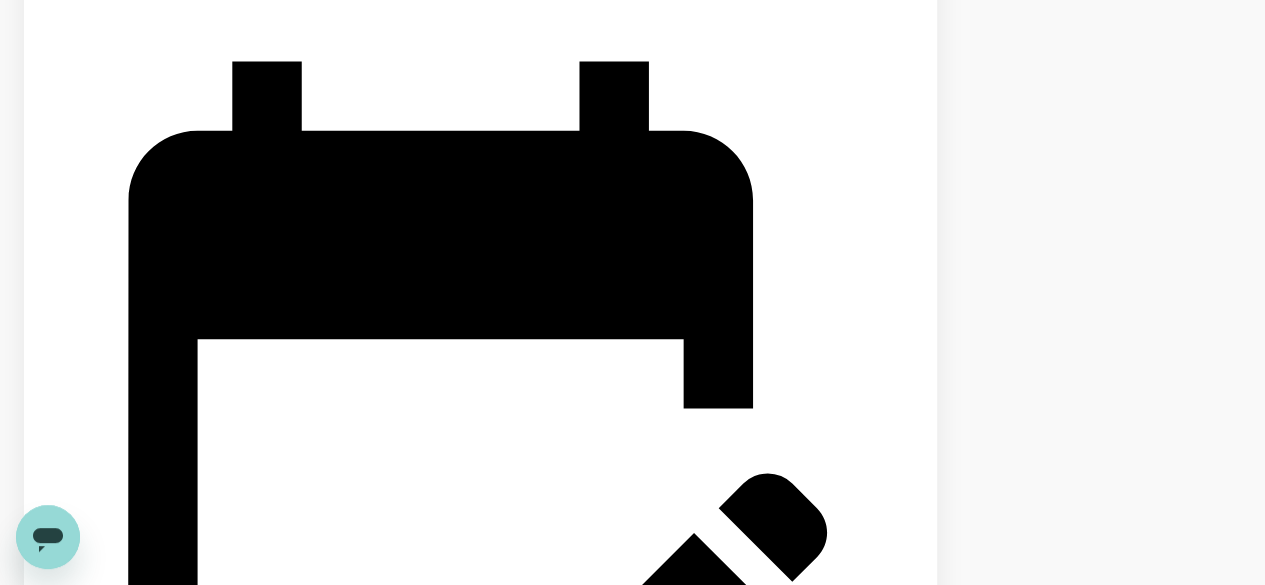 scroll, scrollTop: 3686, scrollLeft: 0, axis: vertical 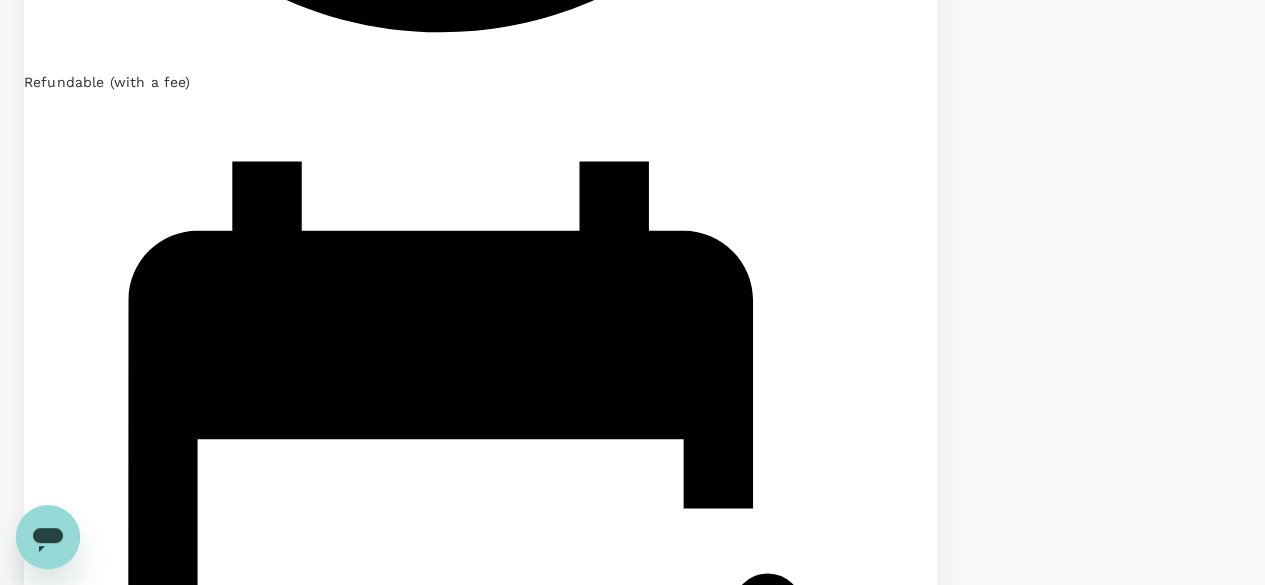 click on "2" at bounding box center [171, 31800] 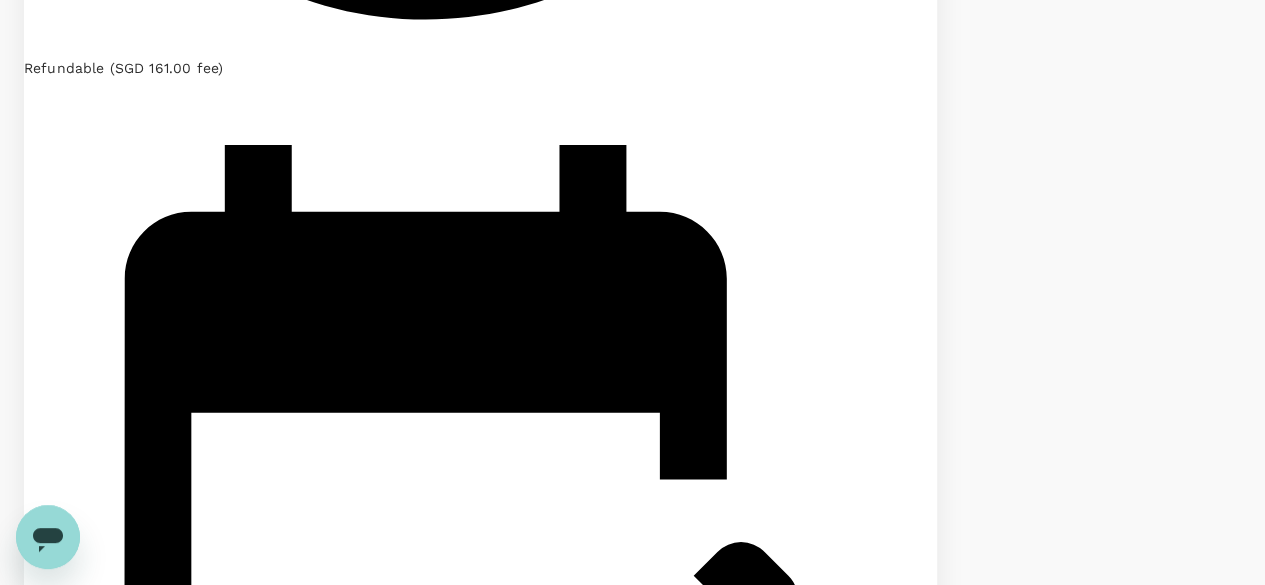 scroll, scrollTop: 3786, scrollLeft: 0, axis: vertical 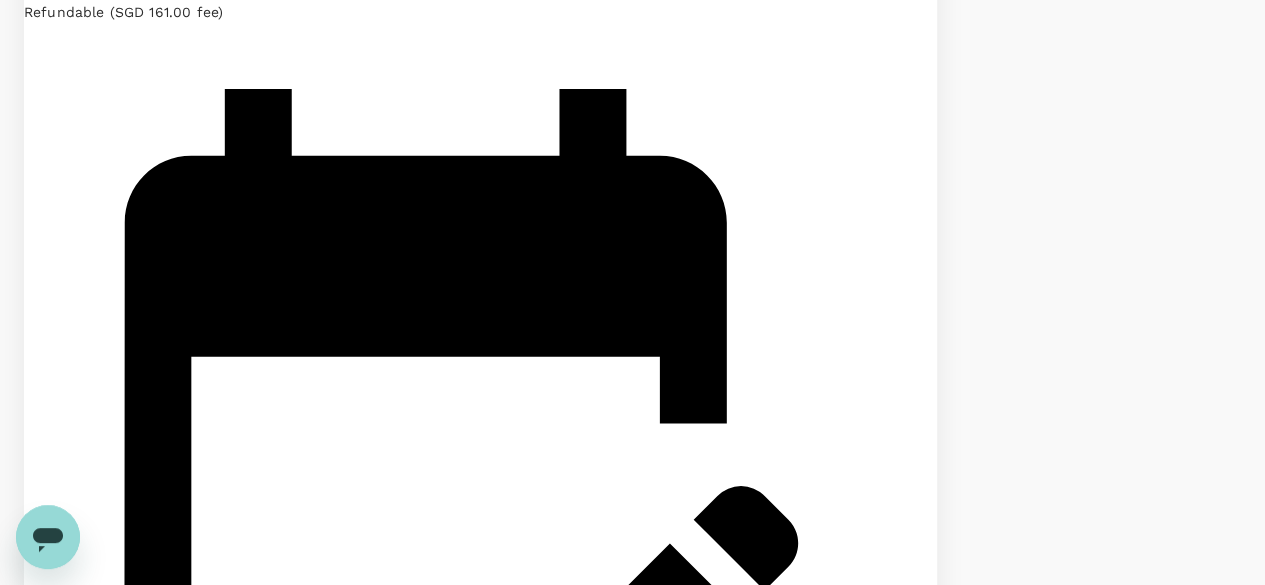 click on "3" at bounding box center (213, 31640) 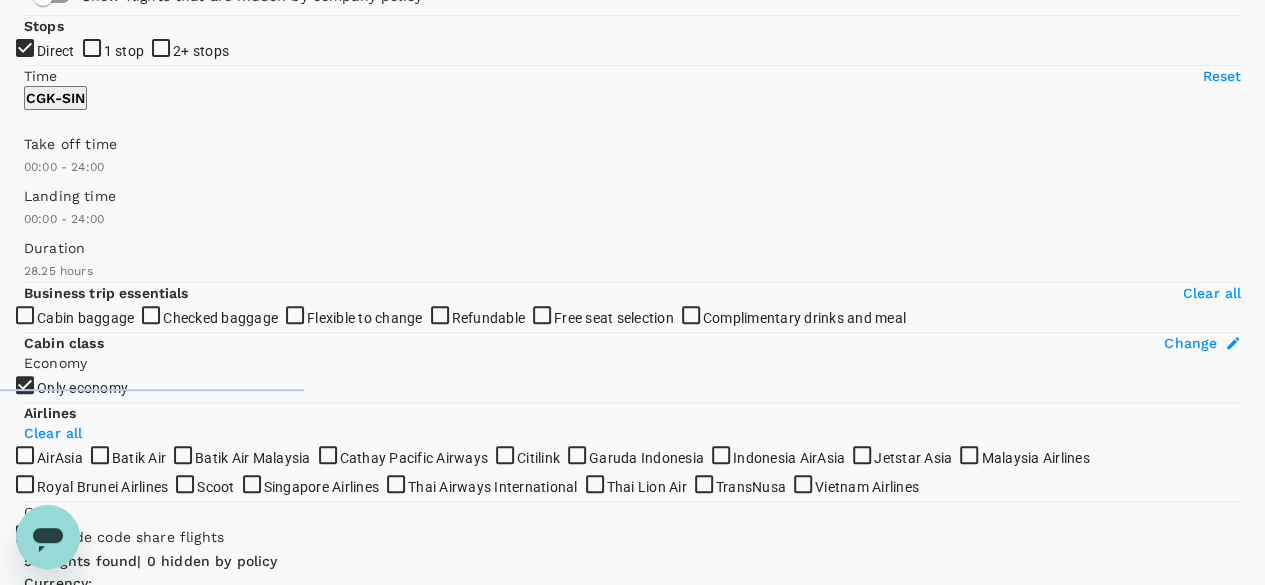 scroll, scrollTop: 200, scrollLeft: 0, axis: vertical 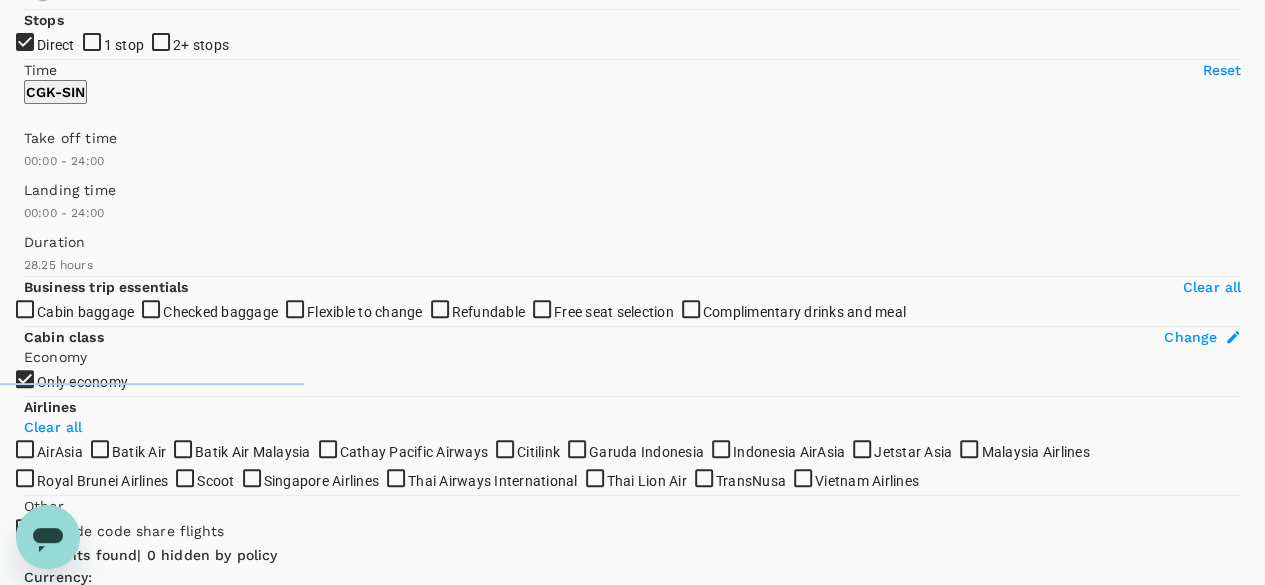 click on "Direct" at bounding box center (44, 44) 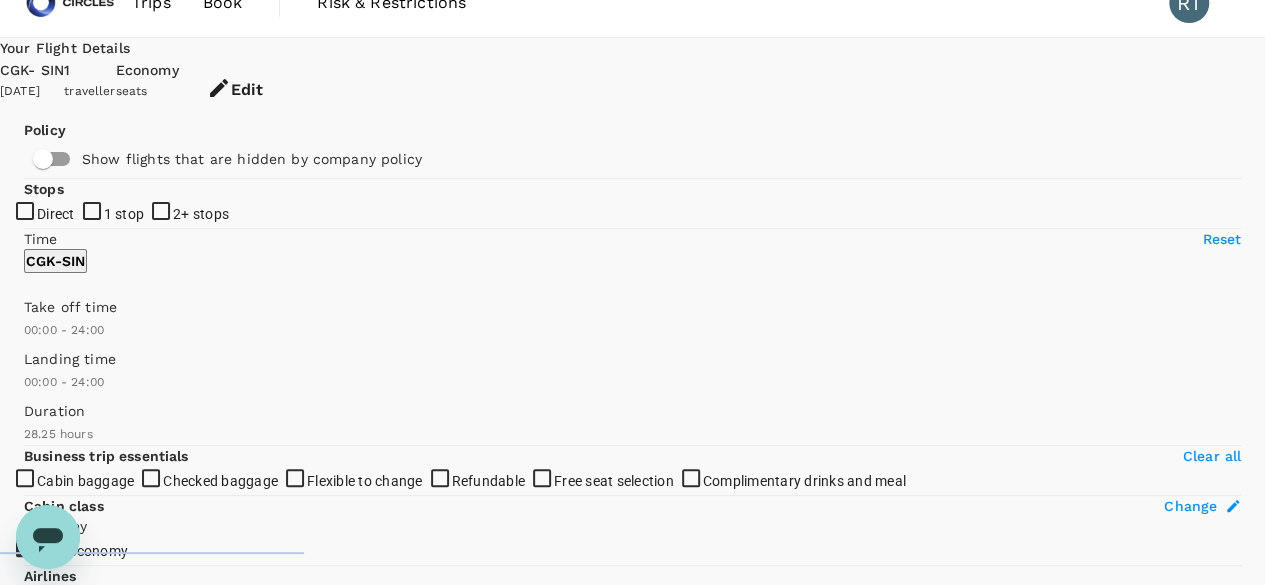 scroll, scrollTop: 0, scrollLeft: 0, axis: both 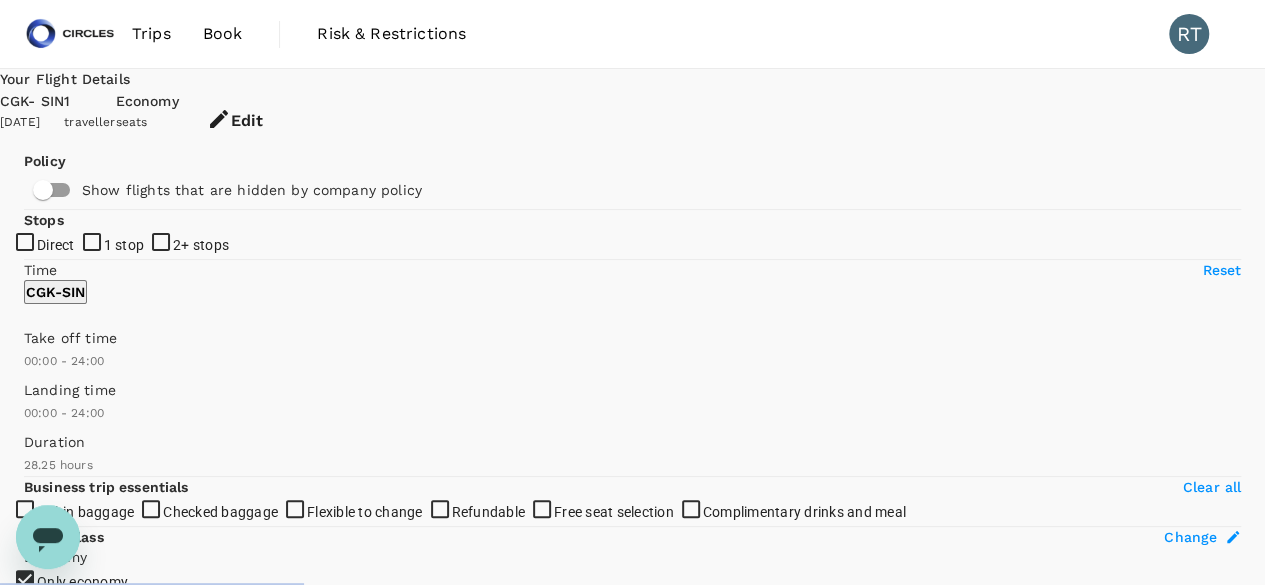 type on "SGD" 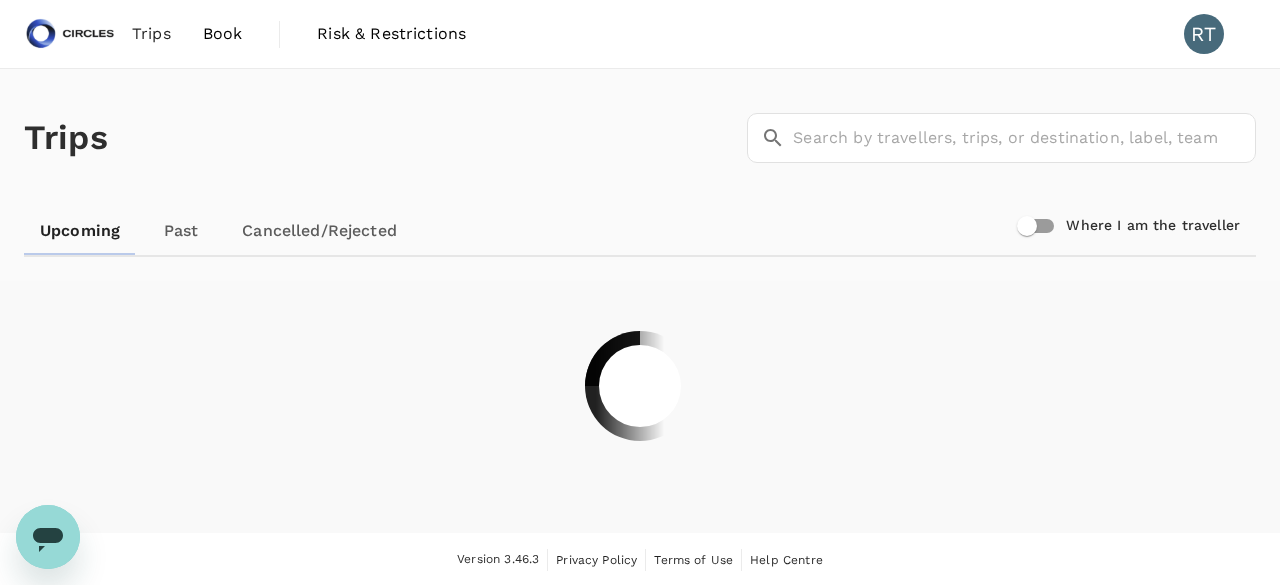 click on "Past" at bounding box center (181, 231) 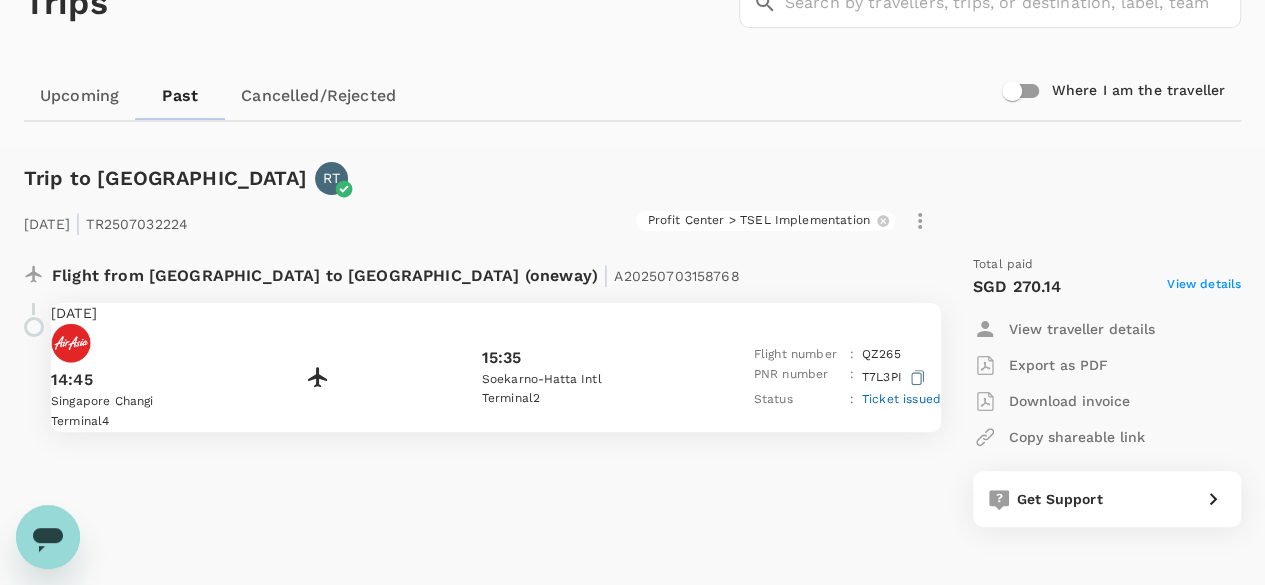 scroll, scrollTop: 136, scrollLeft: 0, axis: vertical 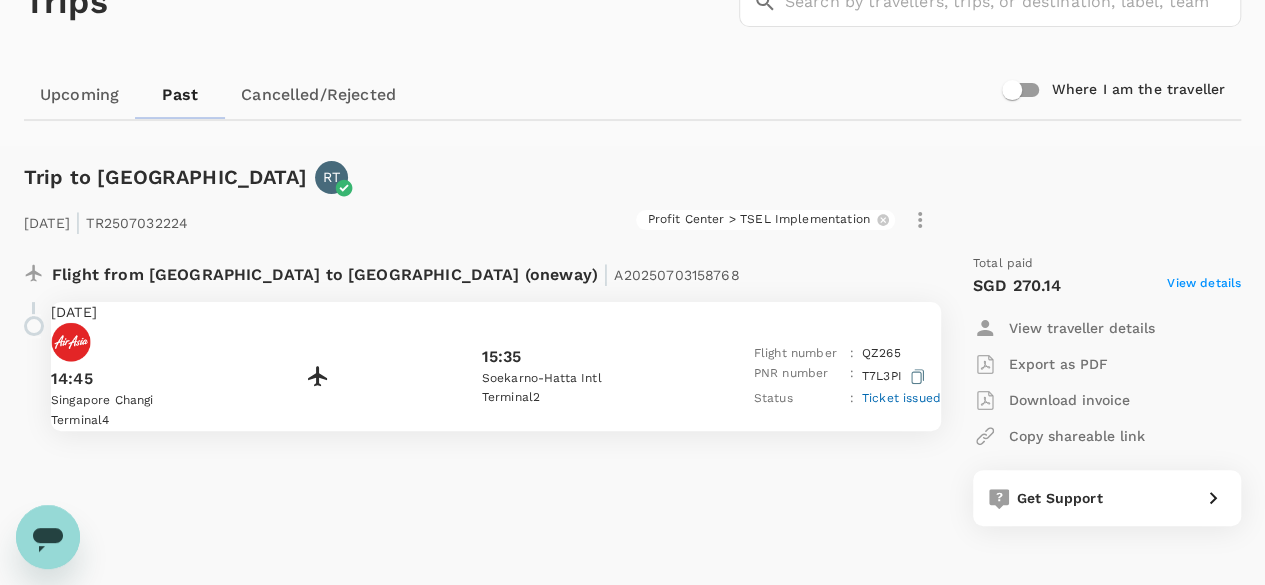 click on "Upcoming" at bounding box center [79, 95] 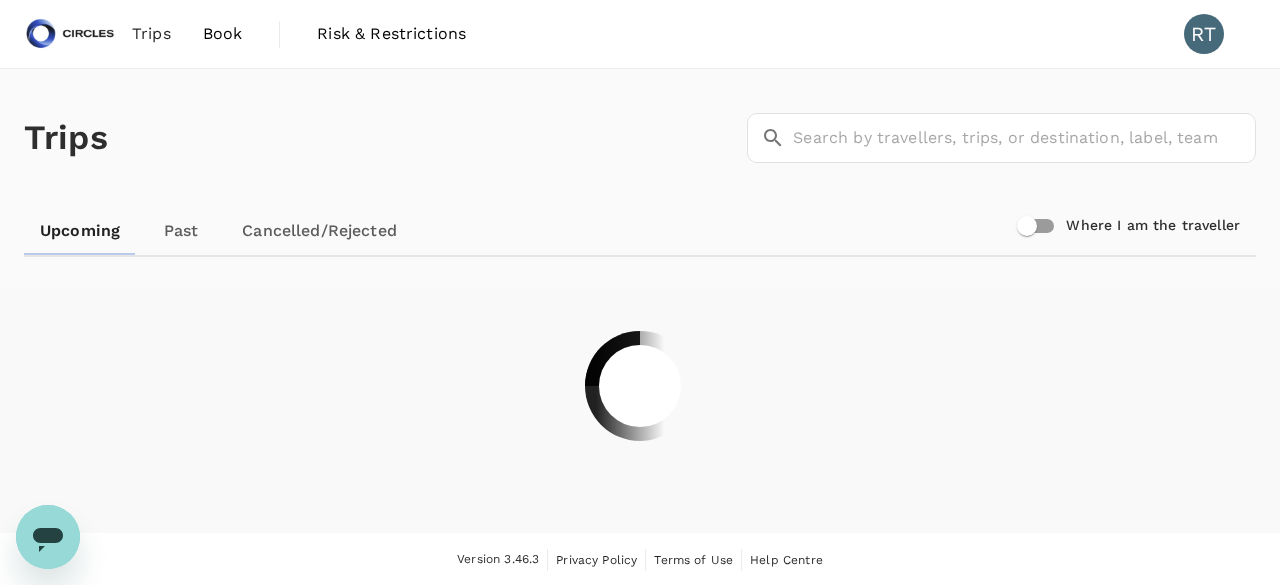 click on "Book" at bounding box center [223, 34] 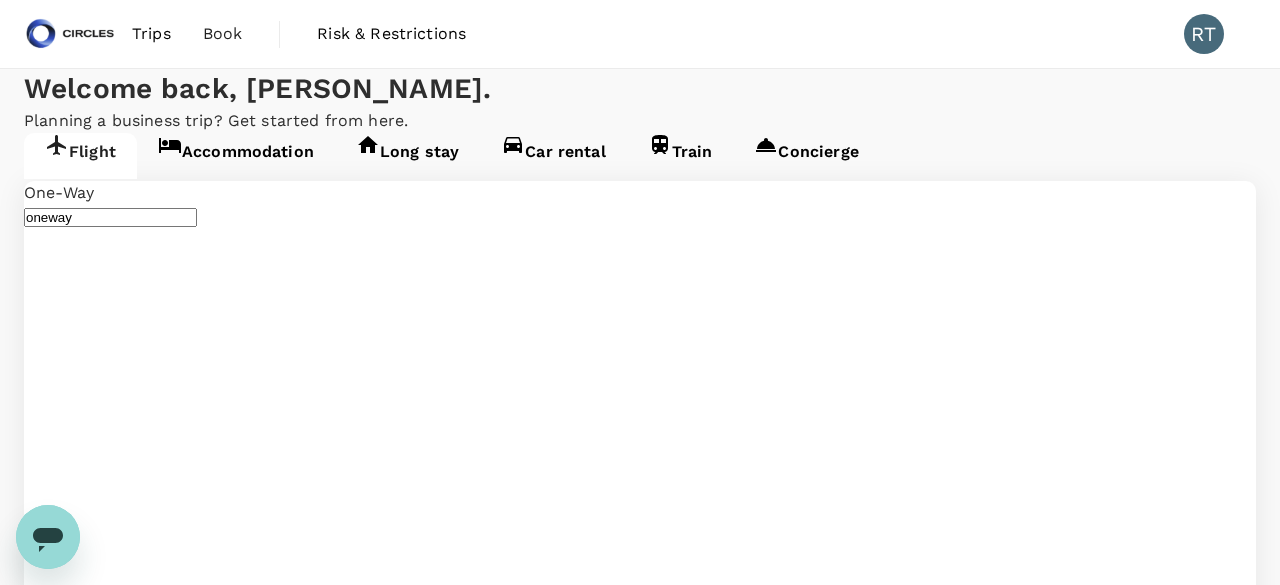 type on "undefined, undefined (any)" 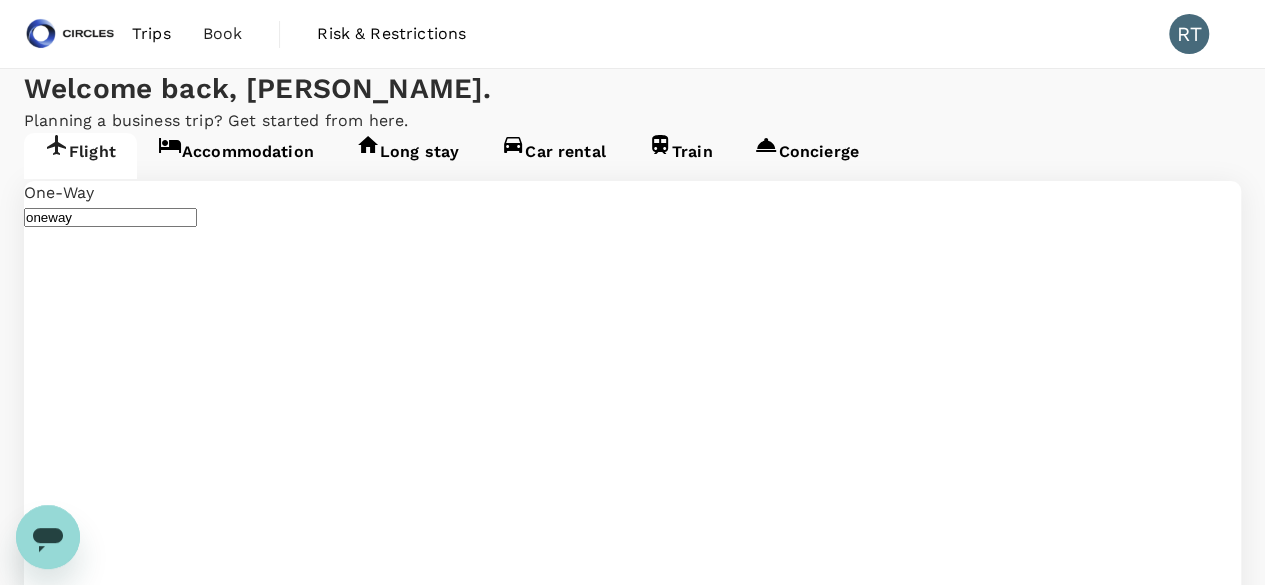 type 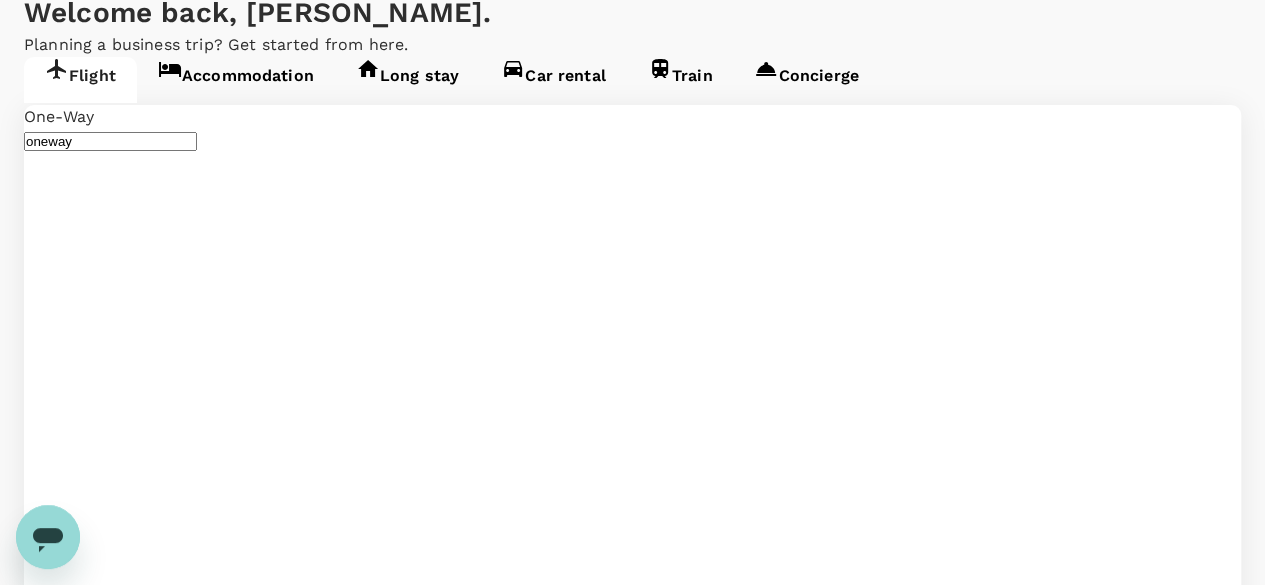 scroll, scrollTop: 100, scrollLeft: 0, axis: vertical 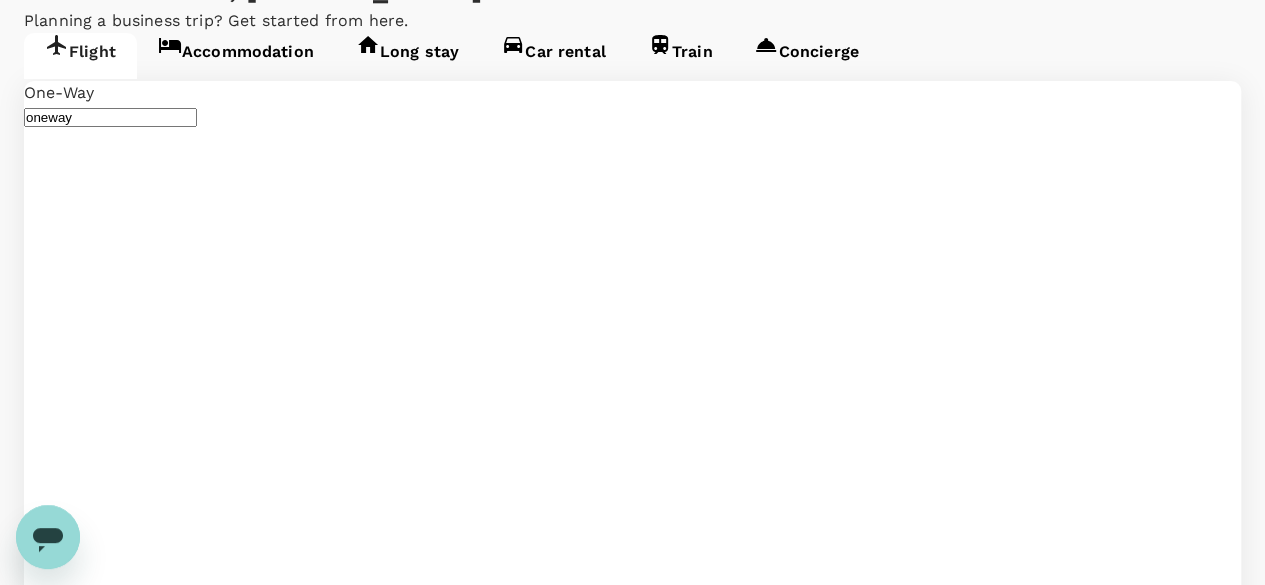 click on "One-Way oneway Economy economy Frequent flyer programme Soekarno-Hatta Intl (CGK) [GEOGRAPHIC_DATA] Changi (SIN) [DATE] Add return Advanced search Travellers   RT [PERSON_NAME] Find flights" at bounding box center [632, 1663] 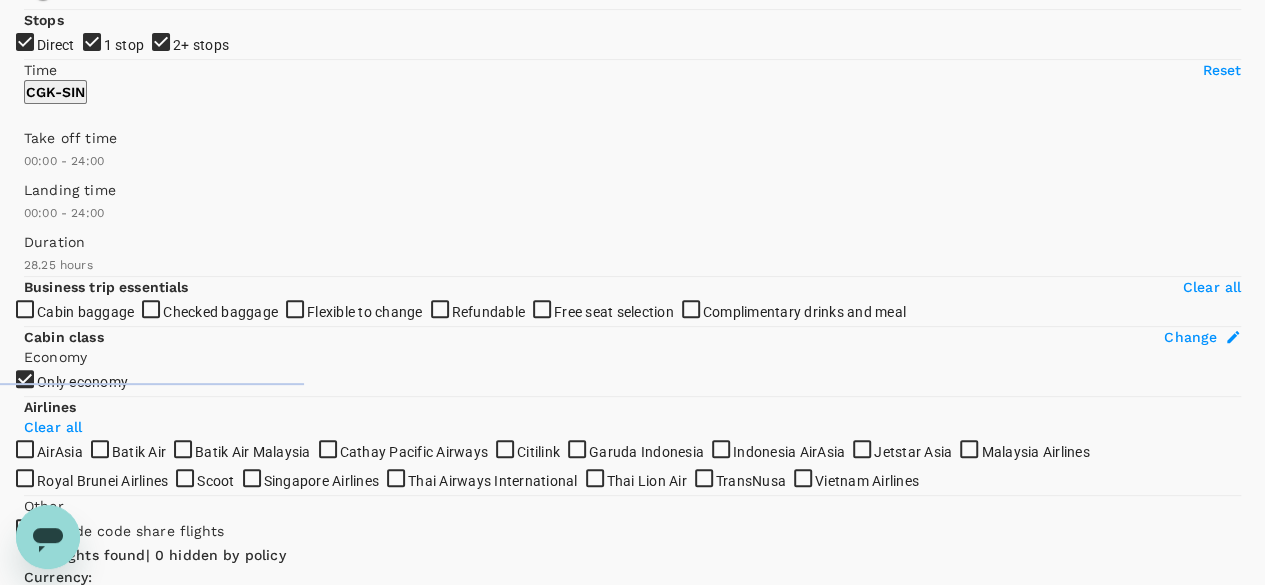 scroll, scrollTop: 0, scrollLeft: 0, axis: both 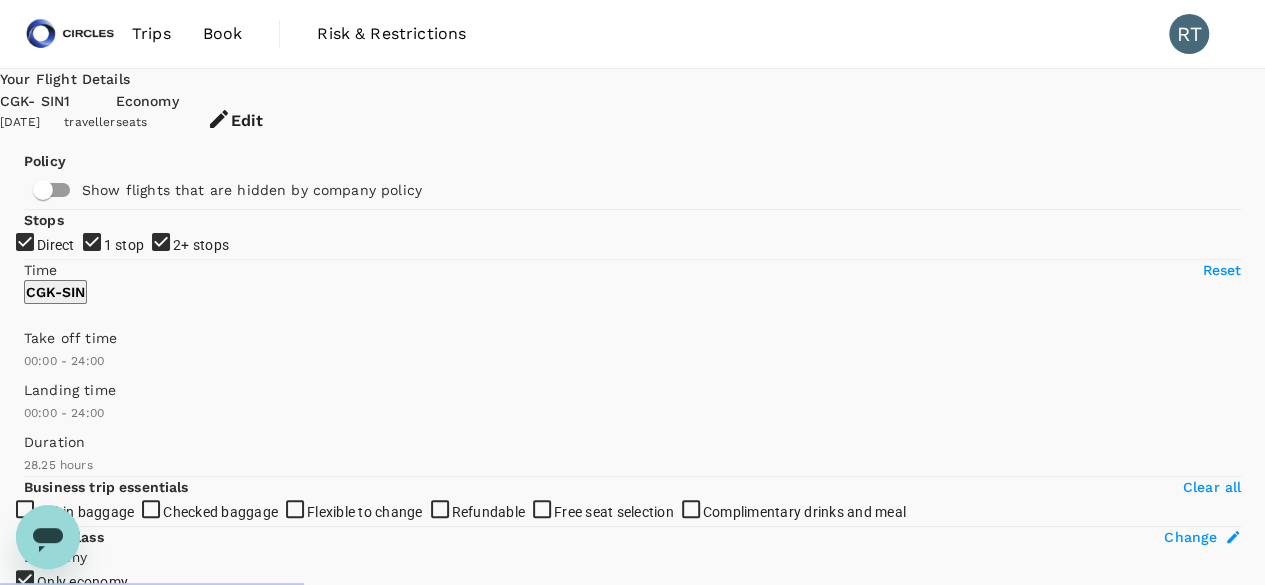 click on "1 stop" at bounding box center (632, 292) 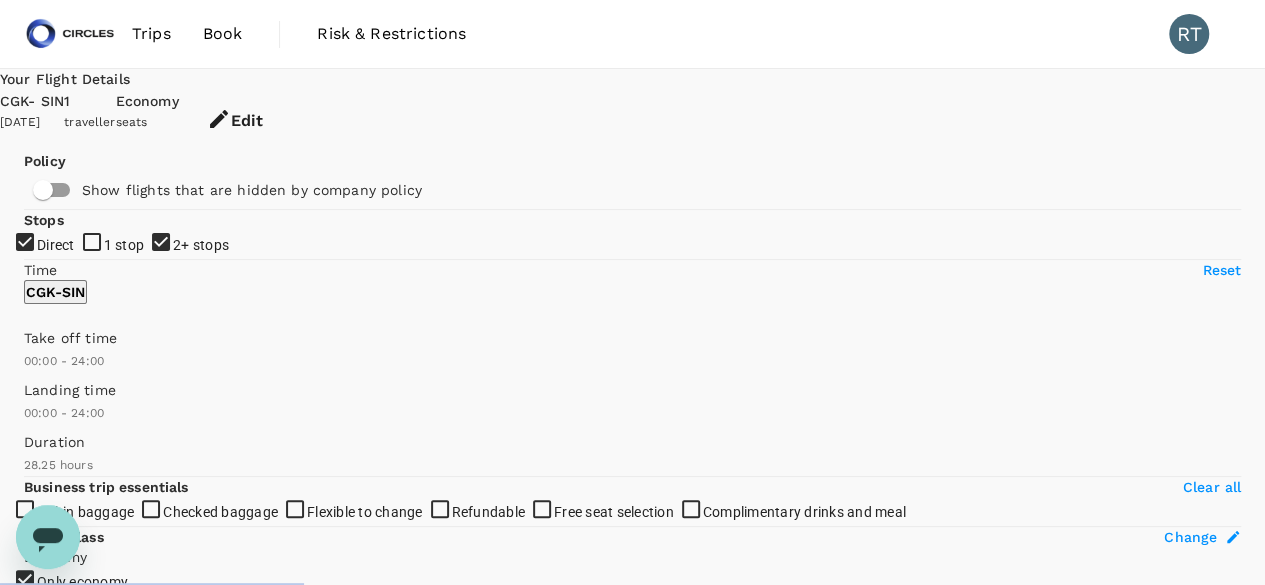 drag, startPoint x: 37, startPoint y: 408, endPoint x: 54, endPoint y: 407, distance: 17.029387 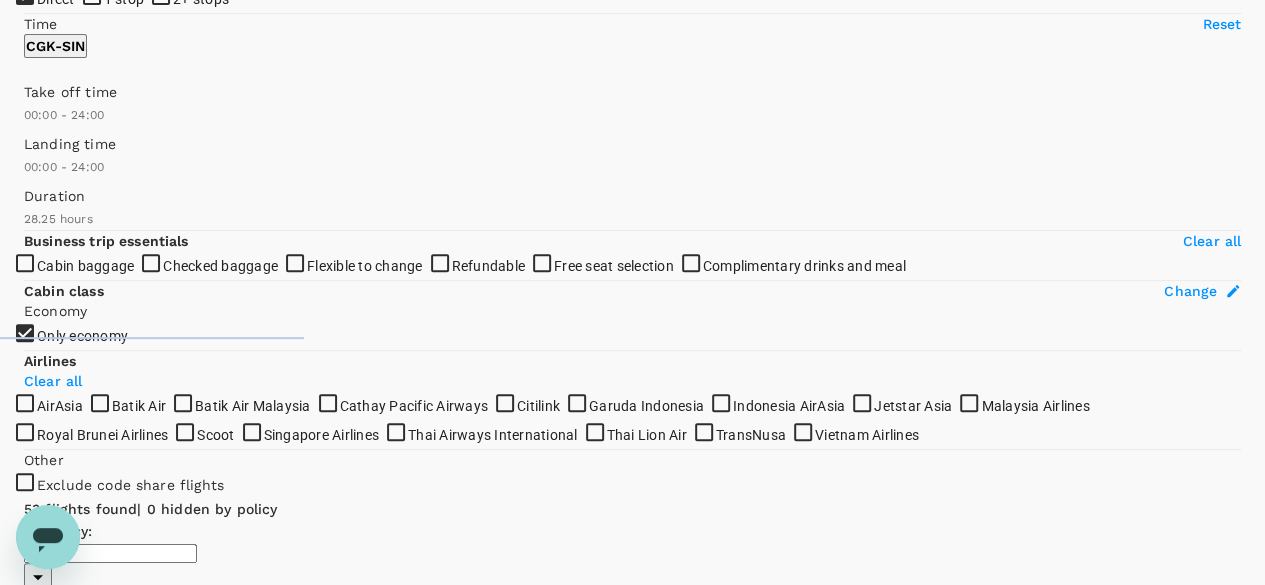 scroll, scrollTop: 274, scrollLeft: 0, axis: vertical 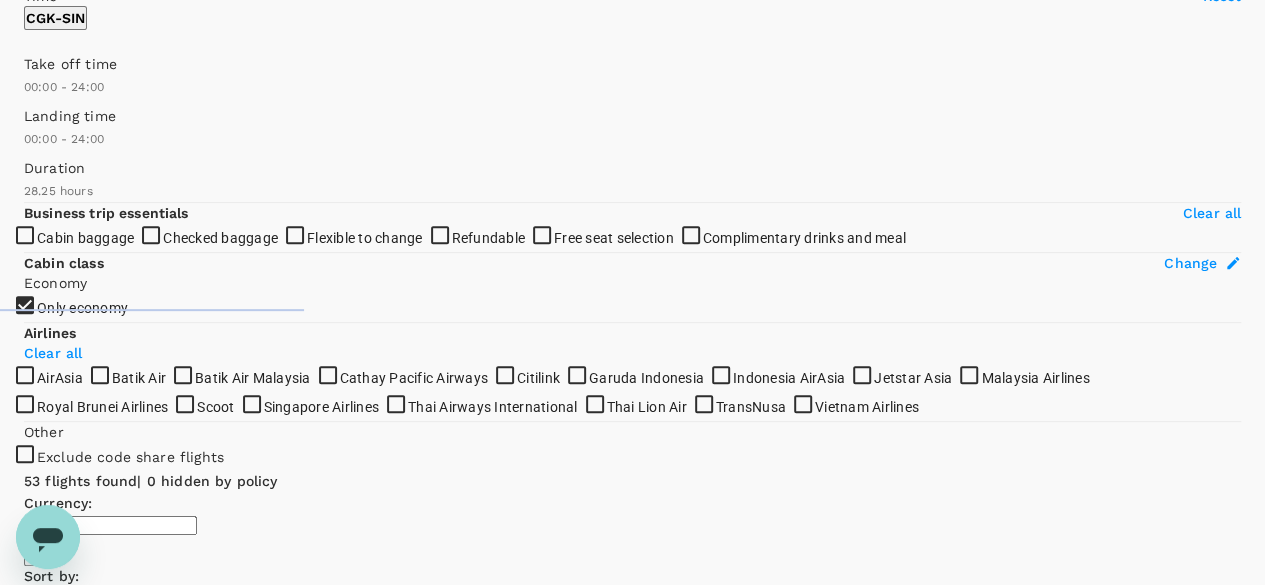 click on "Book" at bounding box center [844, 2731] 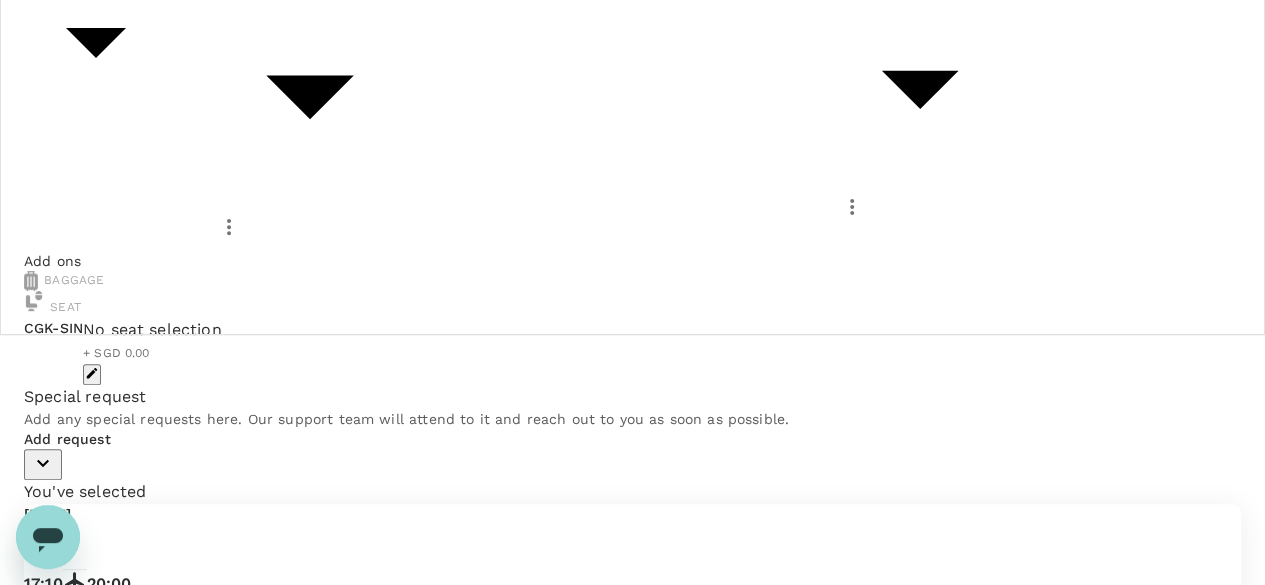 scroll, scrollTop: 294, scrollLeft: 0, axis: vertical 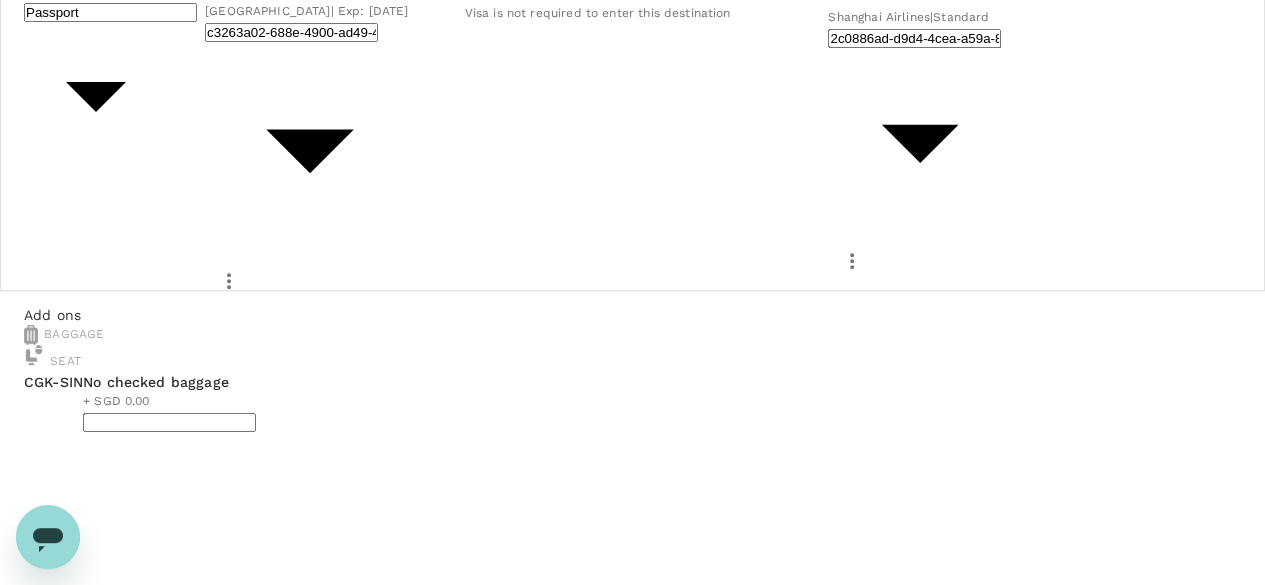 click on "Continue to payment details" at bounding box center [108, 2149] 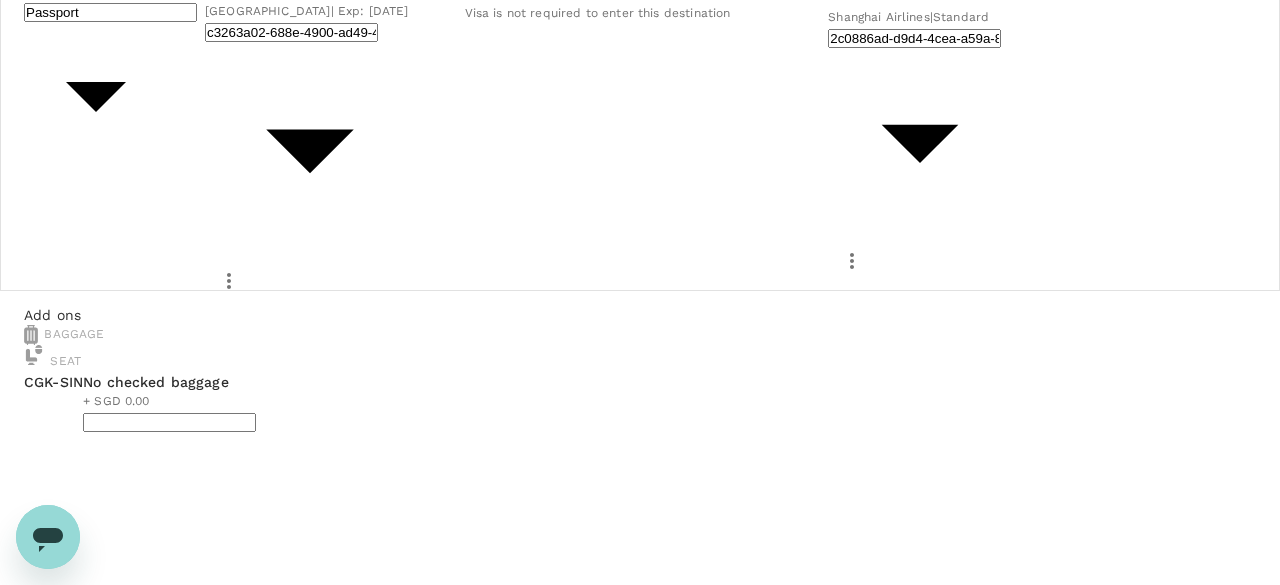 click on "Back to trip" at bounding box center [55, 2370] 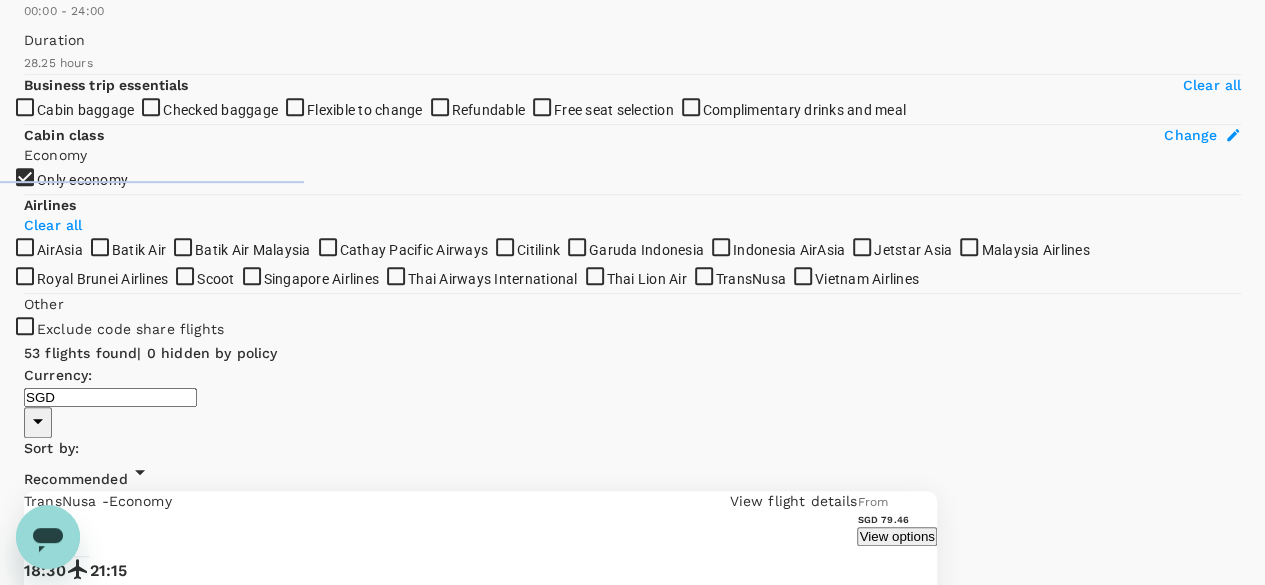 scroll, scrollTop: 358, scrollLeft: 0, axis: vertical 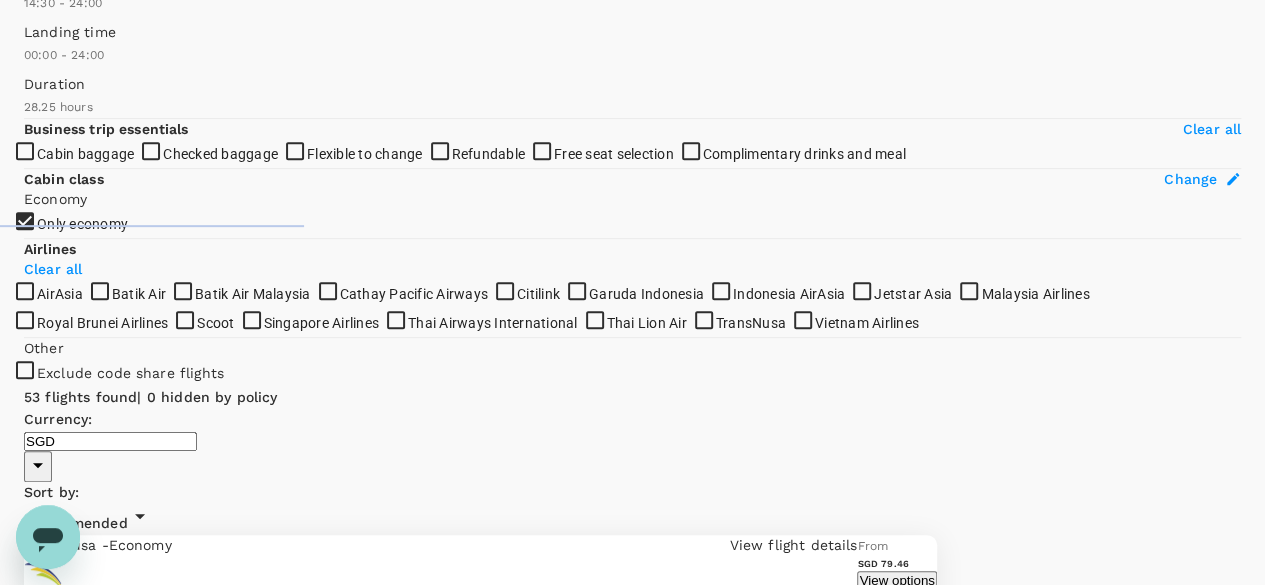 type on "900" 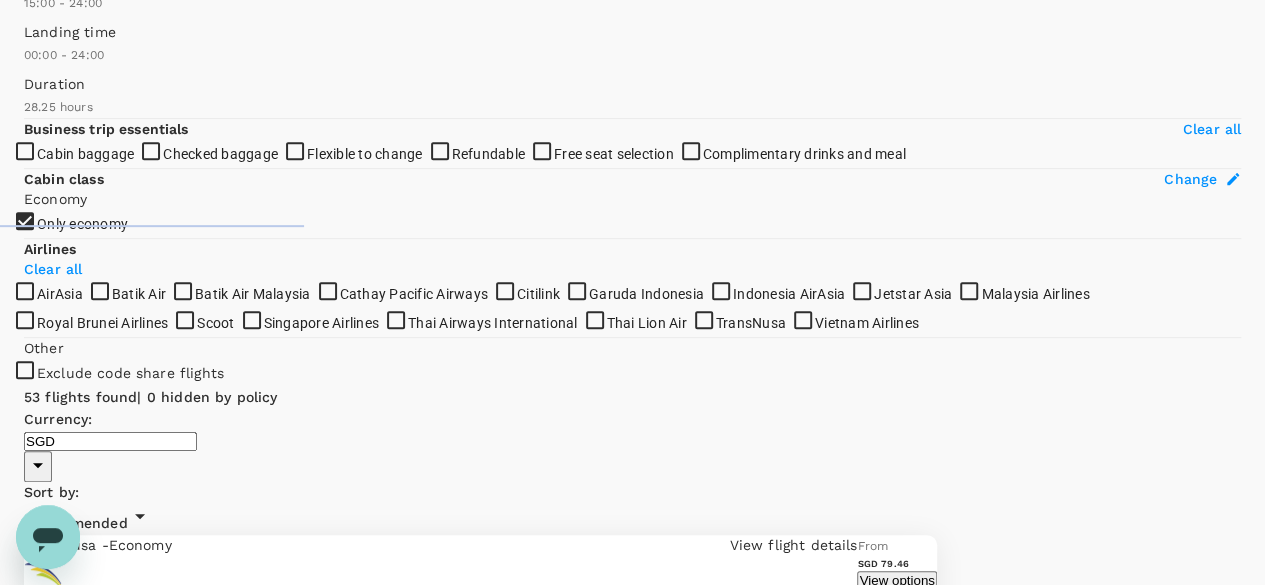 drag, startPoint x: 28, startPoint y: 233, endPoint x: 212, endPoint y: 234, distance: 184.00272 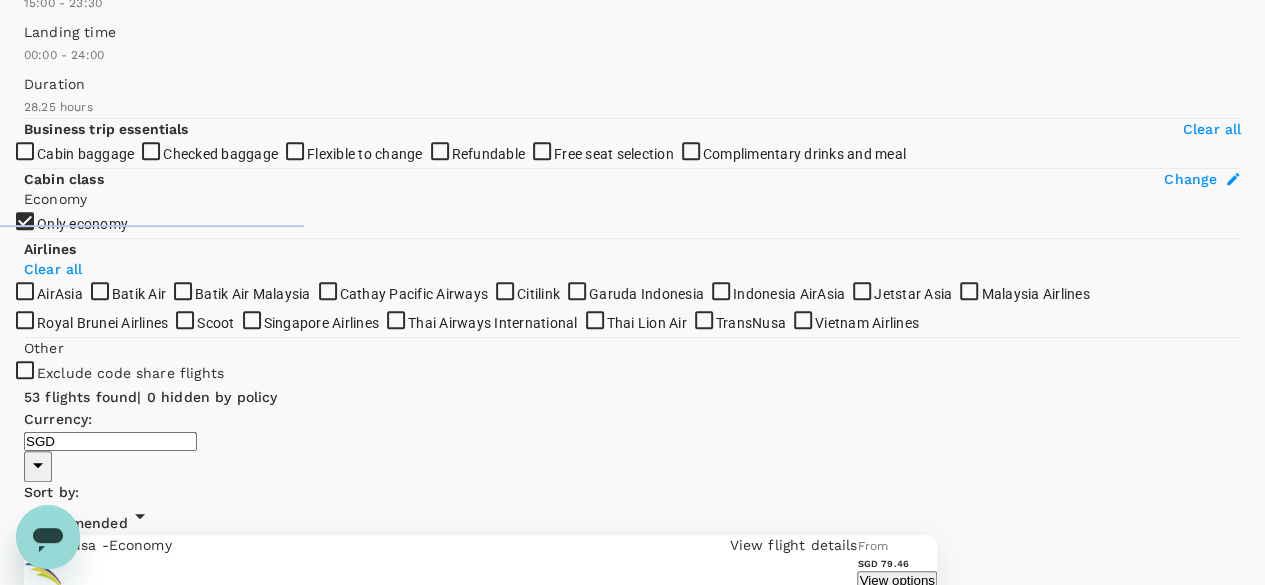 type on "1290" 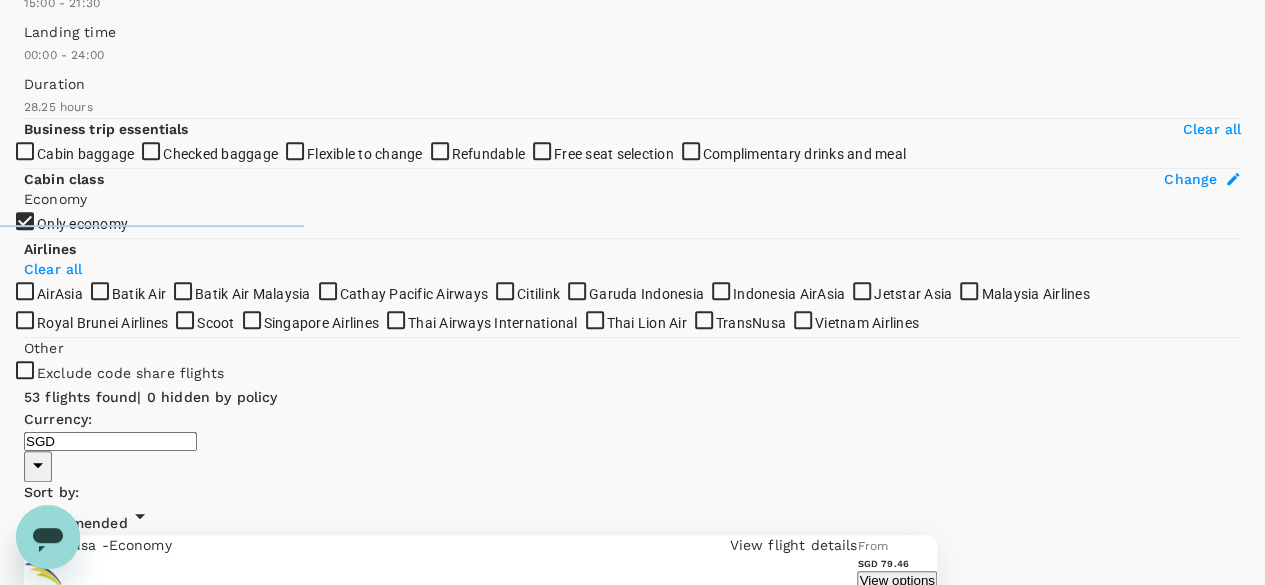 drag, startPoint x: 323, startPoint y: 225, endPoint x: 296, endPoint y: 229, distance: 27.294687 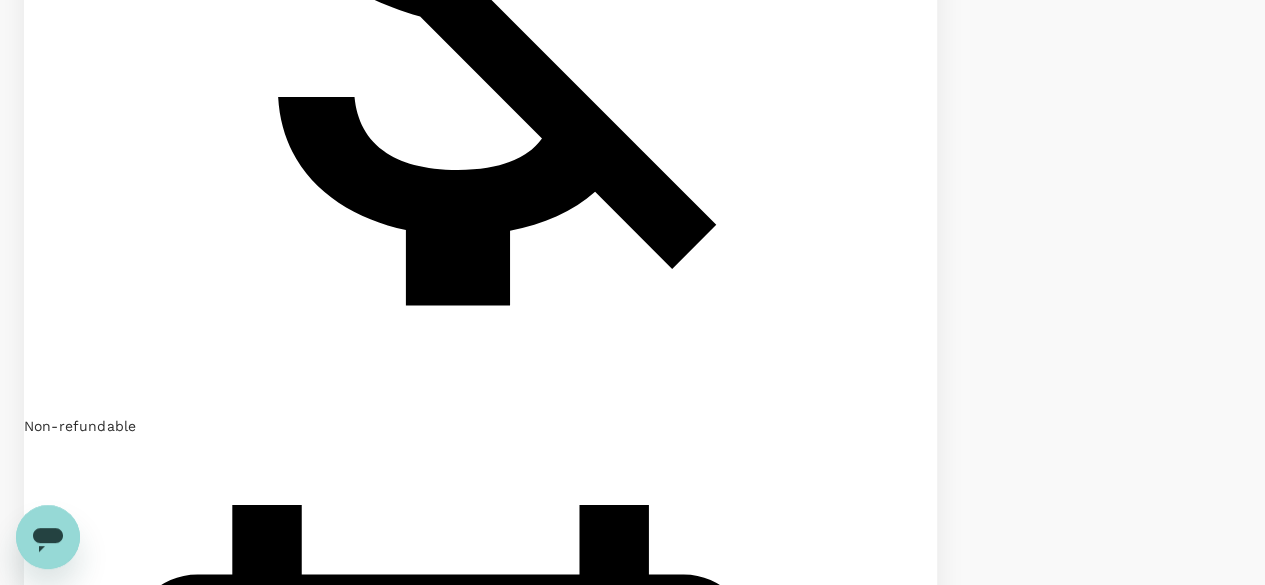 scroll, scrollTop: 1658, scrollLeft: 0, axis: vertical 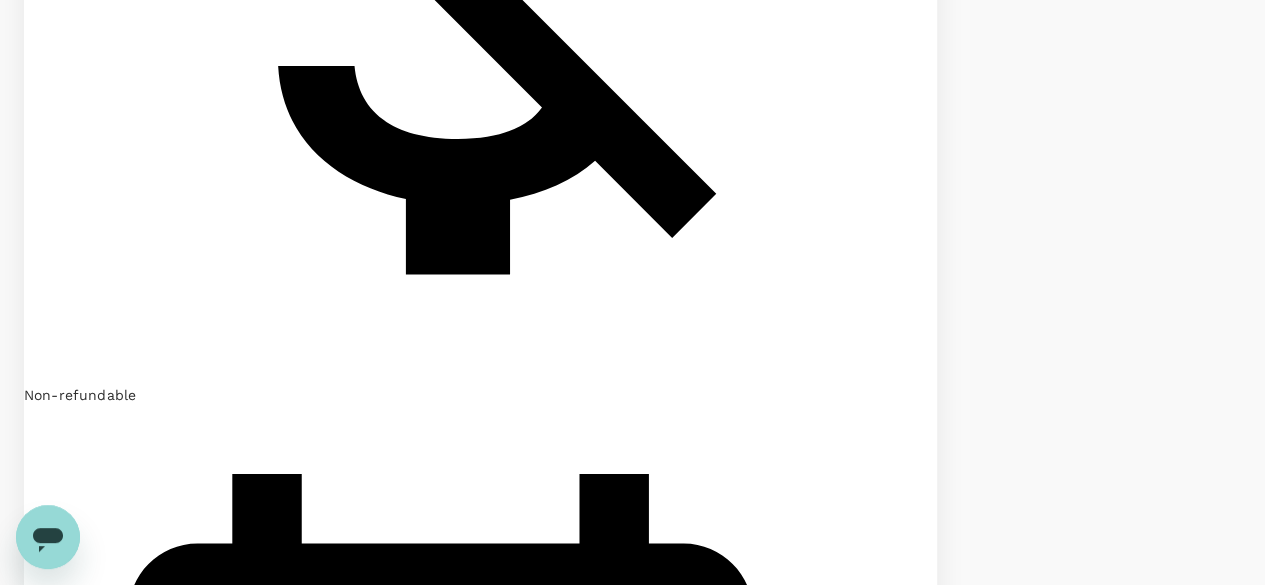 click on "Book" at bounding box center (844, 12932) 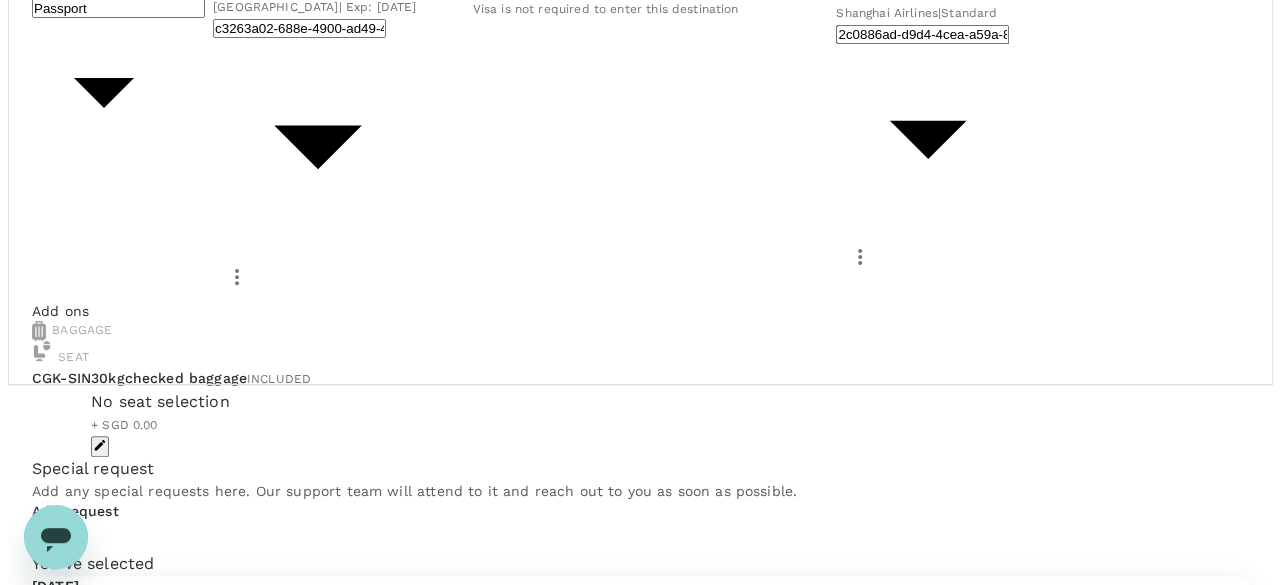 scroll, scrollTop: 294, scrollLeft: 0, axis: vertical 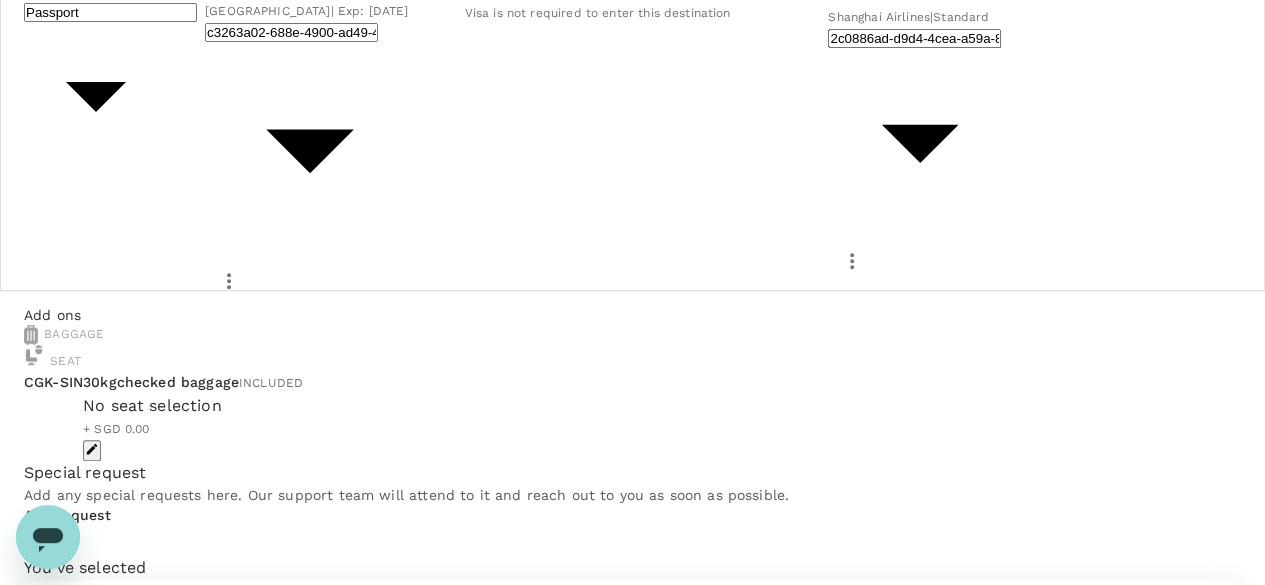 click on "Continue to payment details" at bounding box center [108, 1132] 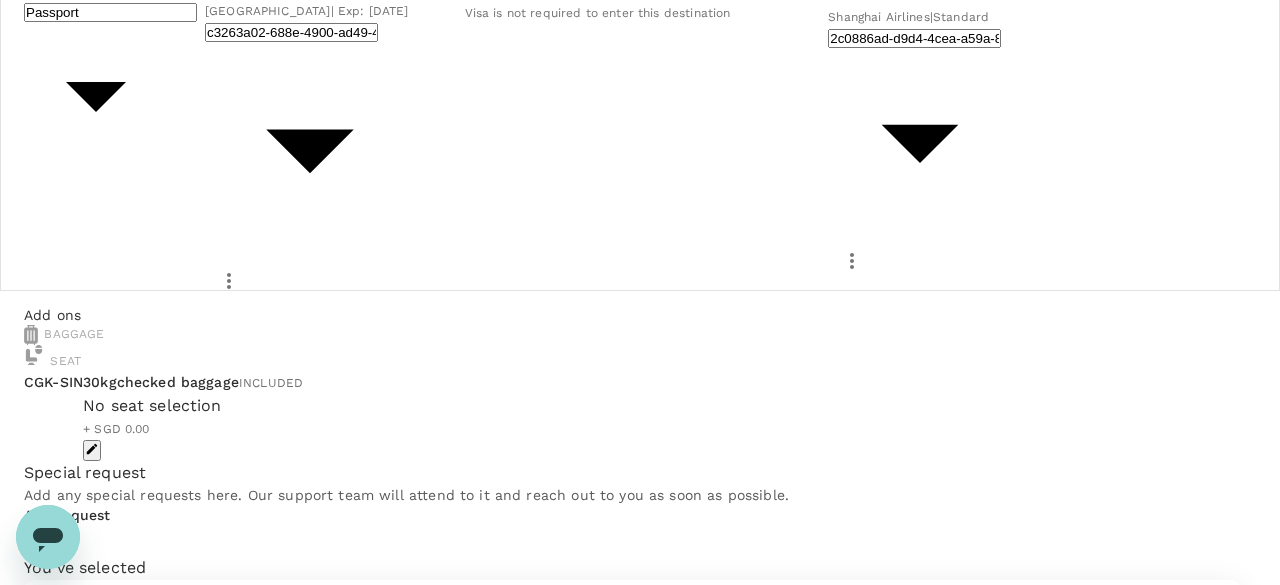 click at bounding box center (102, 1498) 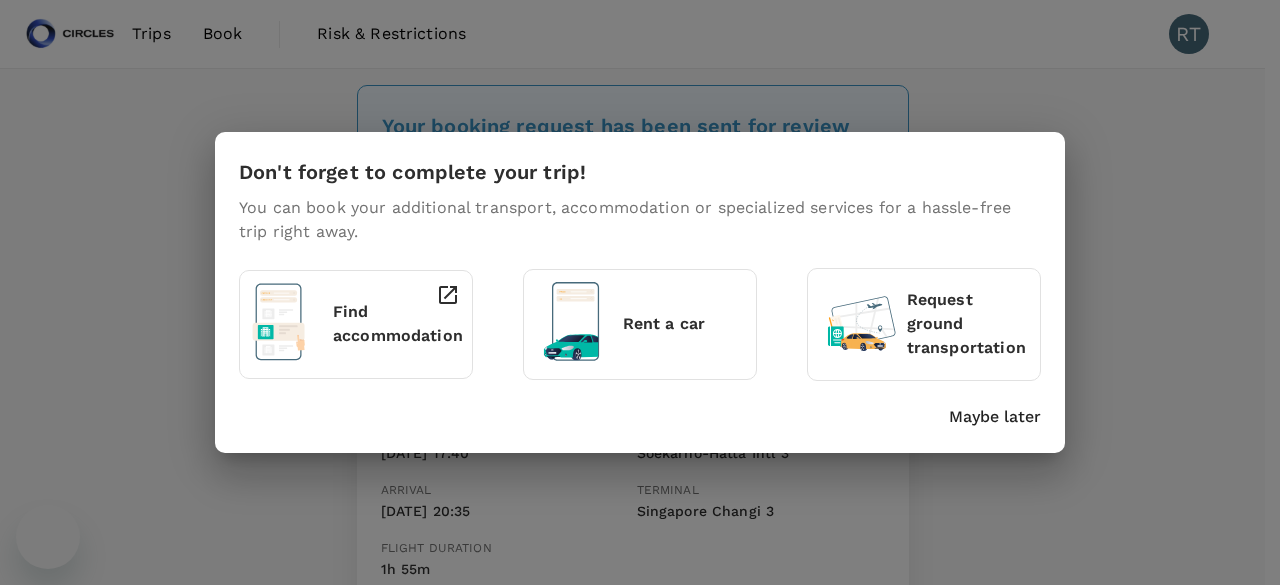 scroll, scrollTop: 0, scrollLeft: 0, axis: both 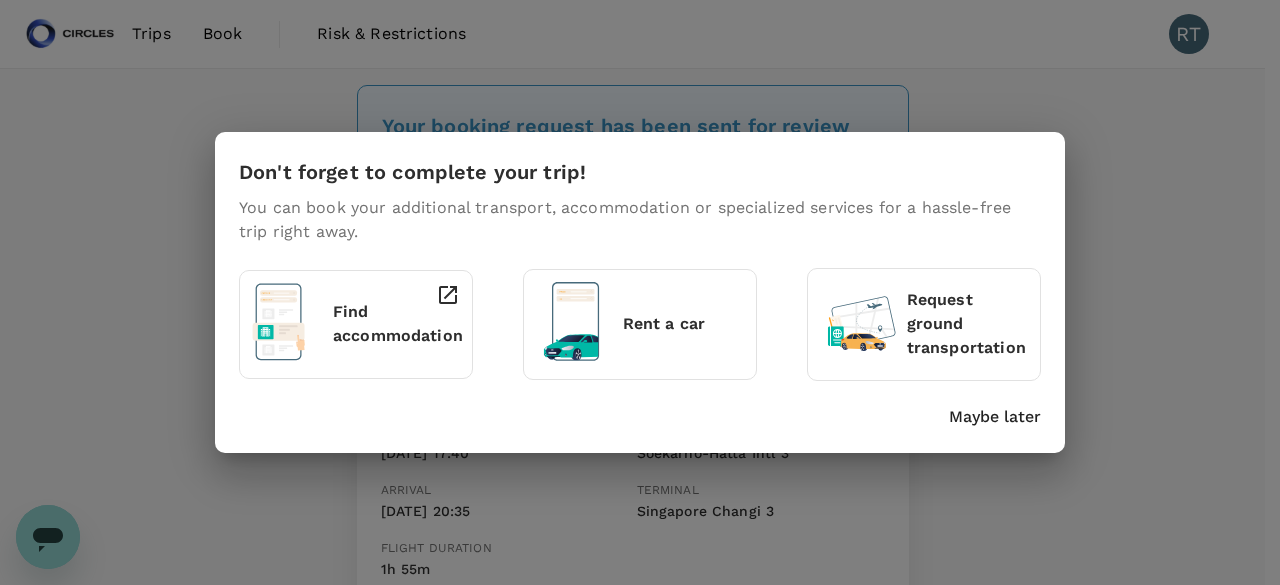 click on "Don't forget to complete your trip! You can book your additional transport, accommodation or specialized services for a hassle-free trip right away. Find accommodation Rent a car Request ground transportation Maybe later" at bounding box center [640, 292] 